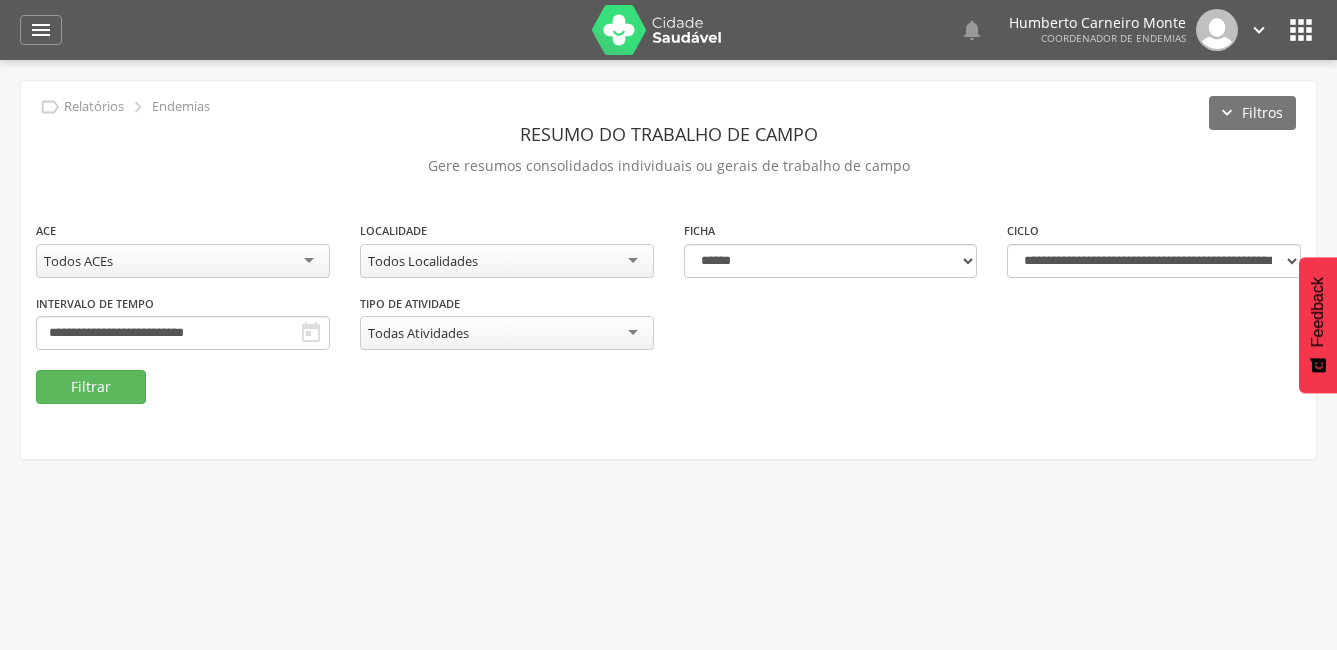 scroll, scrollTop: 0, scrollLeft: 0, axis: both 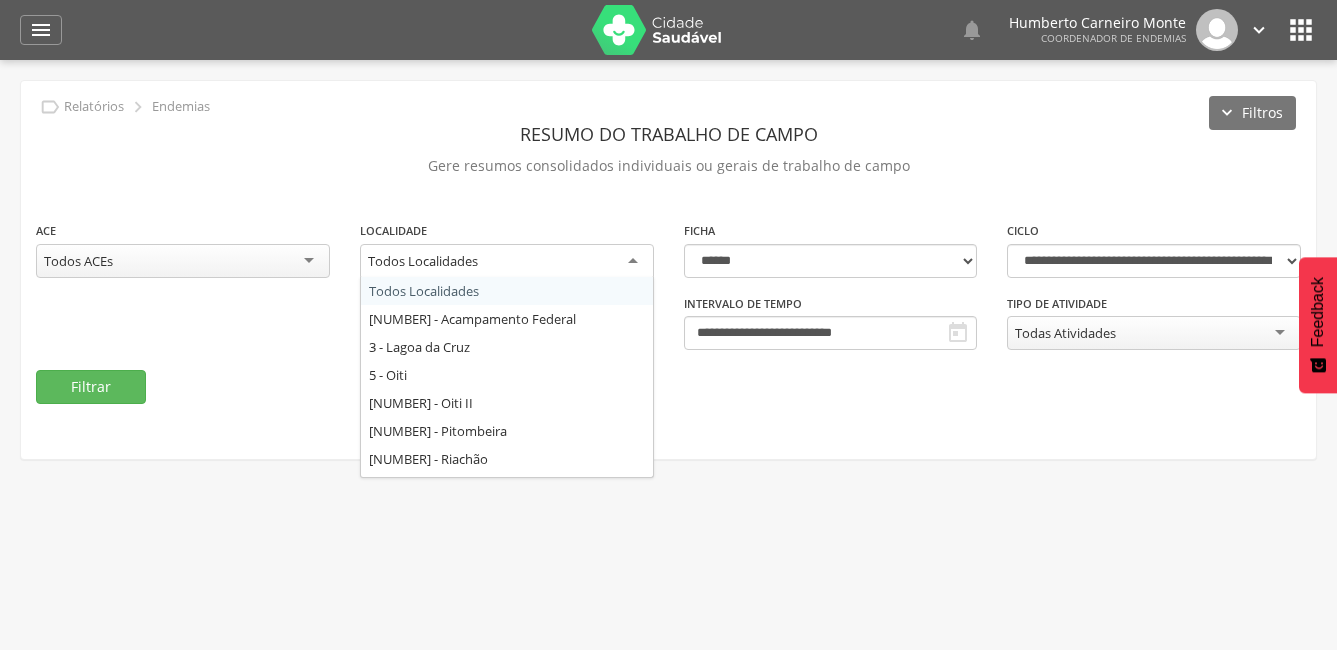 click on "Todos Localidades" at bounding box center (507, 262) 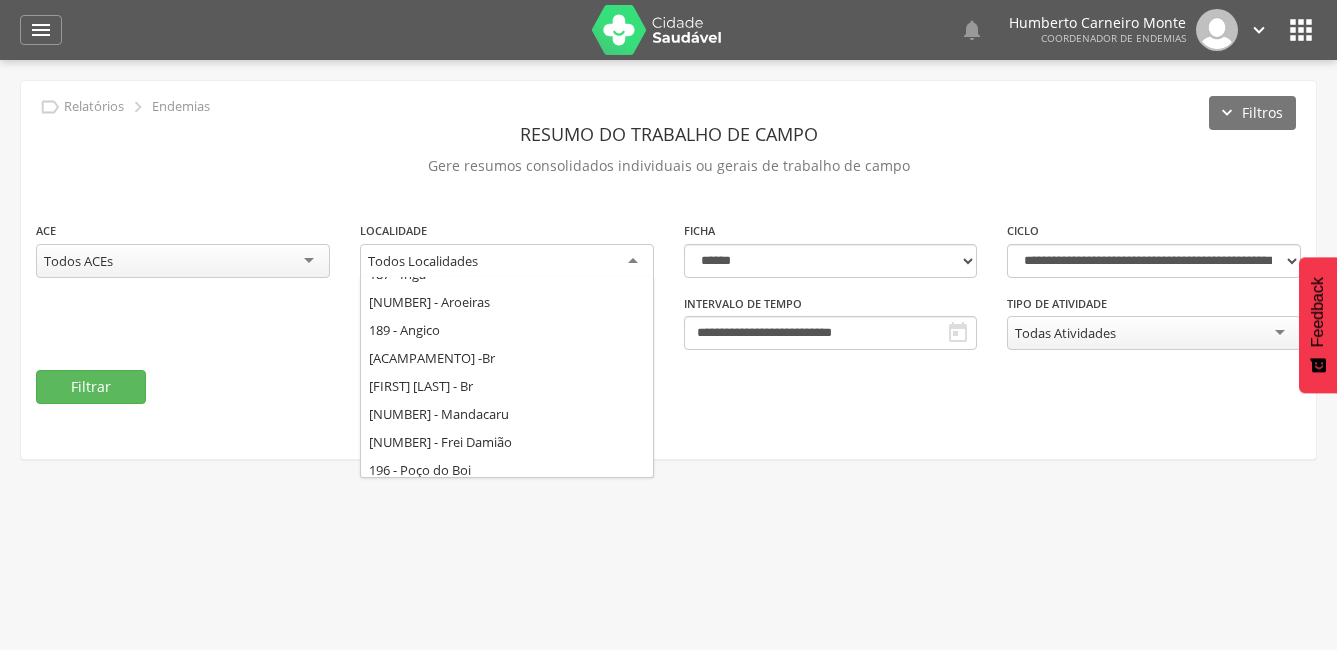 scroll, scrollTop: 3832, scrollLeft: 0, axis: vertical 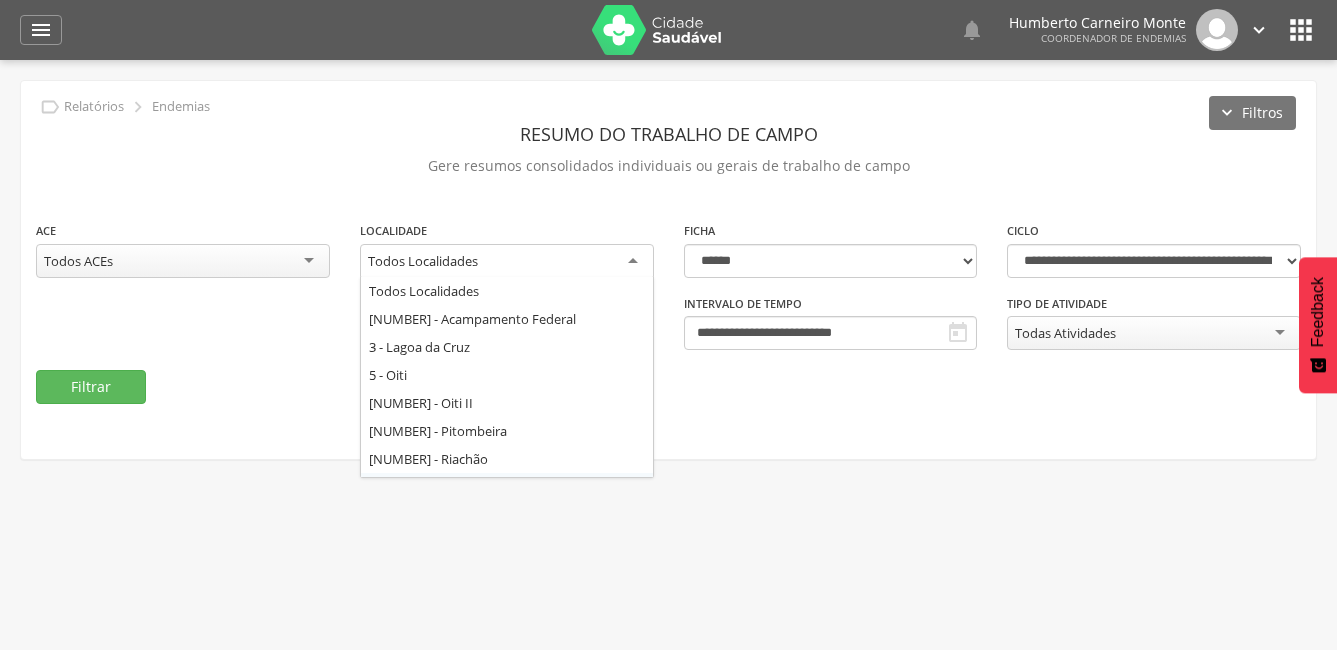 click on "Usuários
Perfil do Usuário
[FIRST] [LAST] [LAST] [LAST]
CPF: [CPF], CNS: [CNS], [AGE] anos
([PHONE])
3.0.2
Desativado
Ubs
Equipe
Início
Produtividade
Timeline
Folha de ponto
Remapeamento
Gerenciar acesso
Quarteirões
Ruas
Tubitos
Dispositivos
UBS
Regulação" at bounding box center (668, 385) 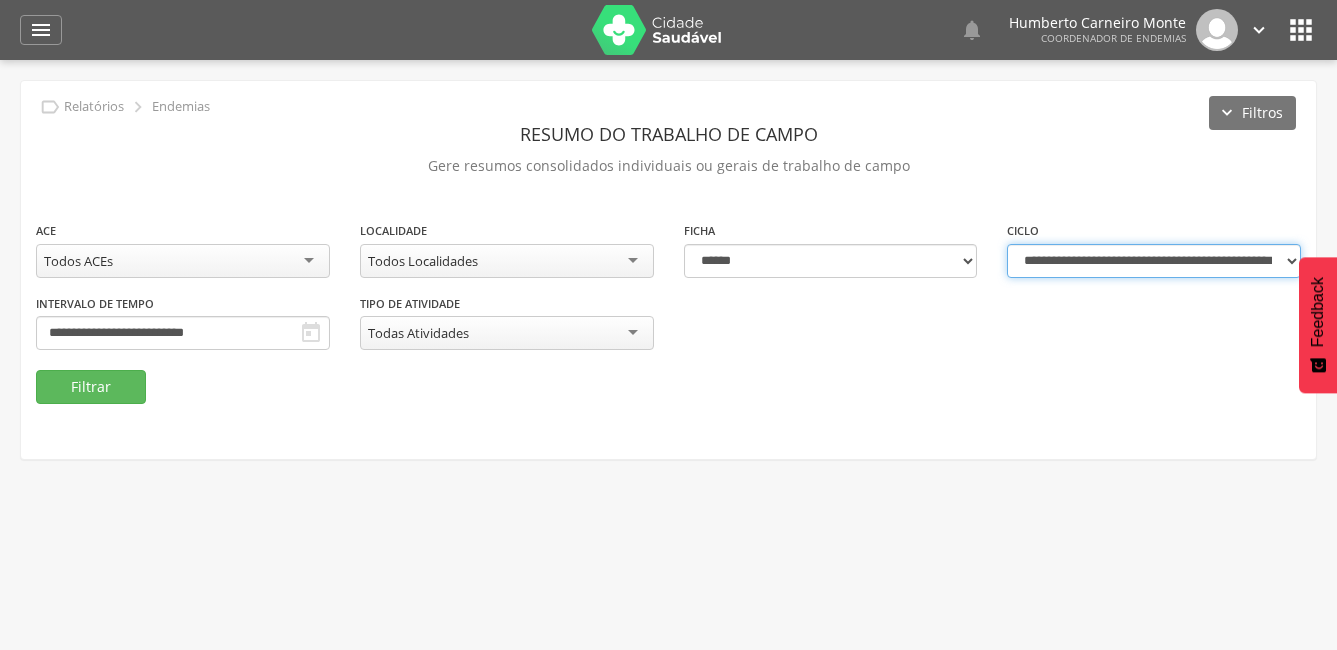 click on "**********" at bounding box center [1154, 261] 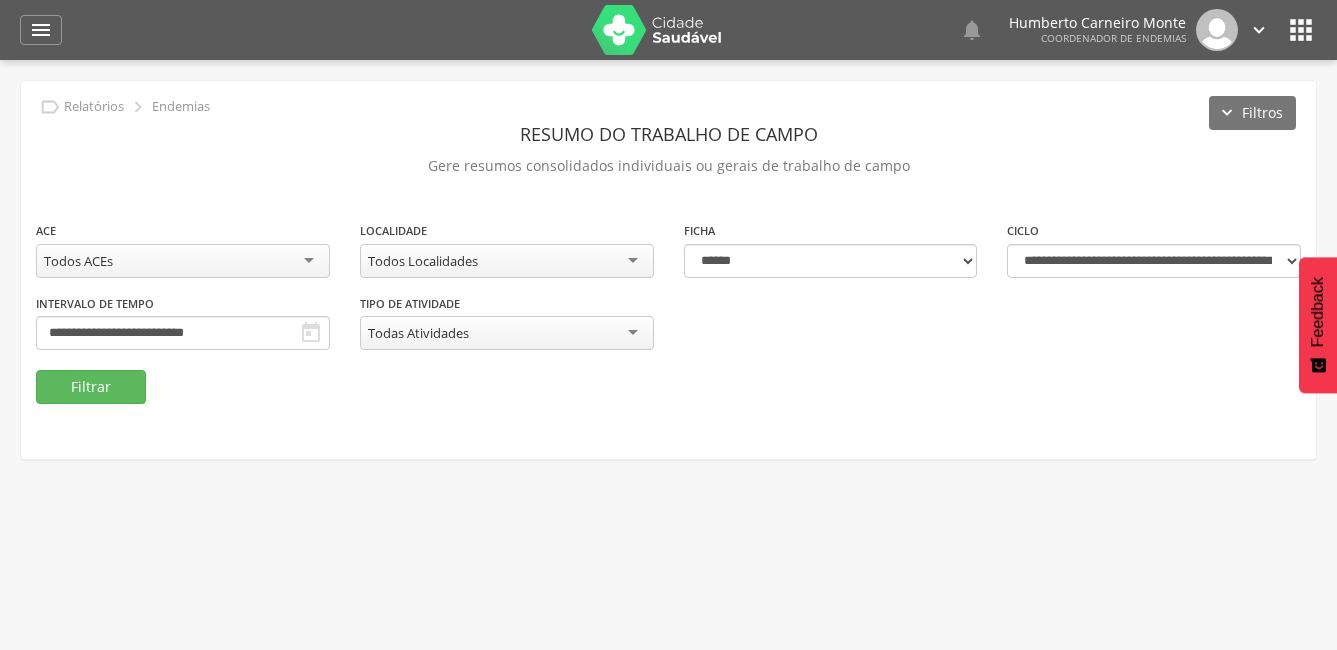 click on "Usuários
Perfil do Usuário
[FIRST] [LAST] [LAST] [LAST]
CPF: [CPF], CNS: [CNS], [AGE] anos
([PHONE])
3.0.2
Desativado
Ubs
Equipe
Início
Produtividade
Timeline
Folha de ponto
Remapeamento
Gerenciar acesso
Quarteirões
Ruas
Tubitos
Dispositivos
UBS
Regulação" at bounding box center (668, 385) 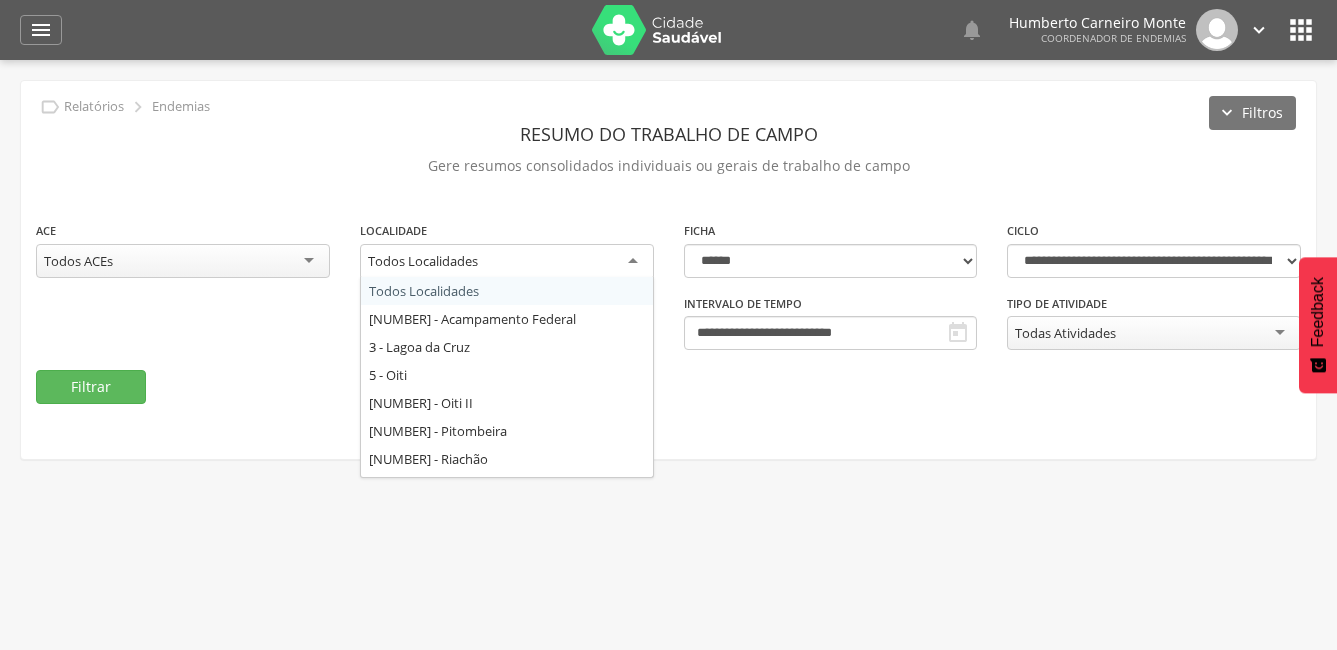 click on "Todos Localidades" at bounding box center (423, 261) 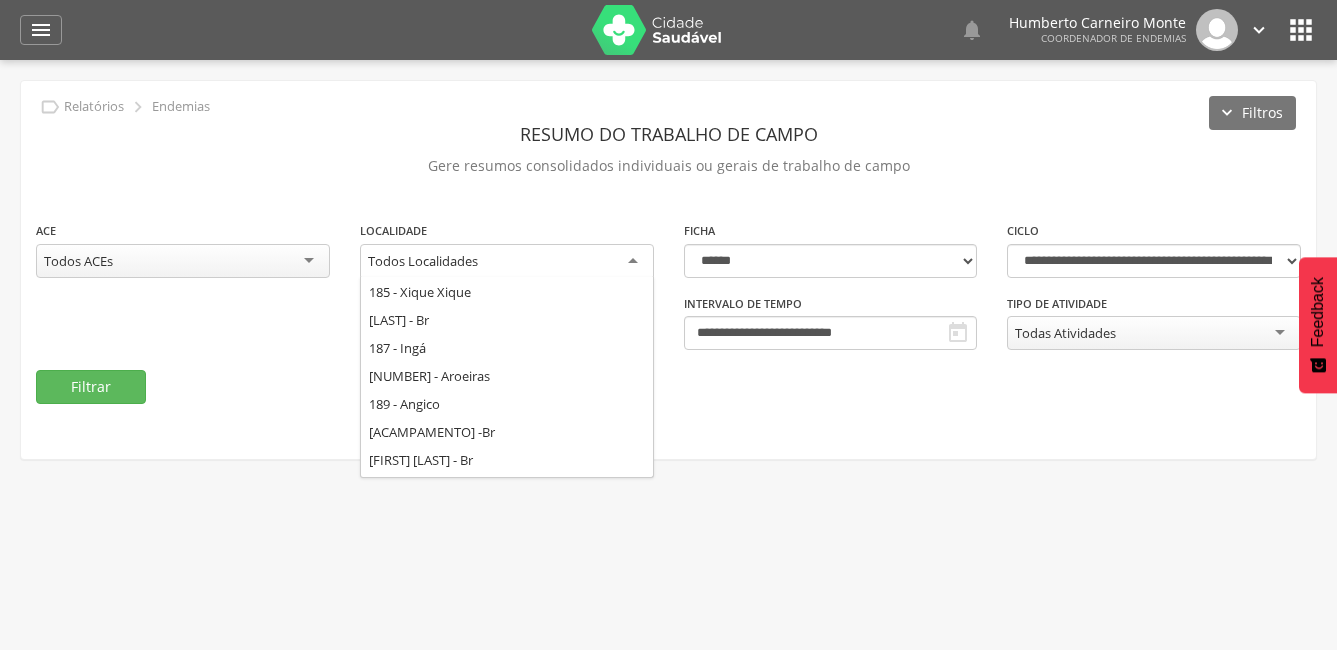 scroll, scrollTop: 3832, scrollLeft: 0, axis: vertical 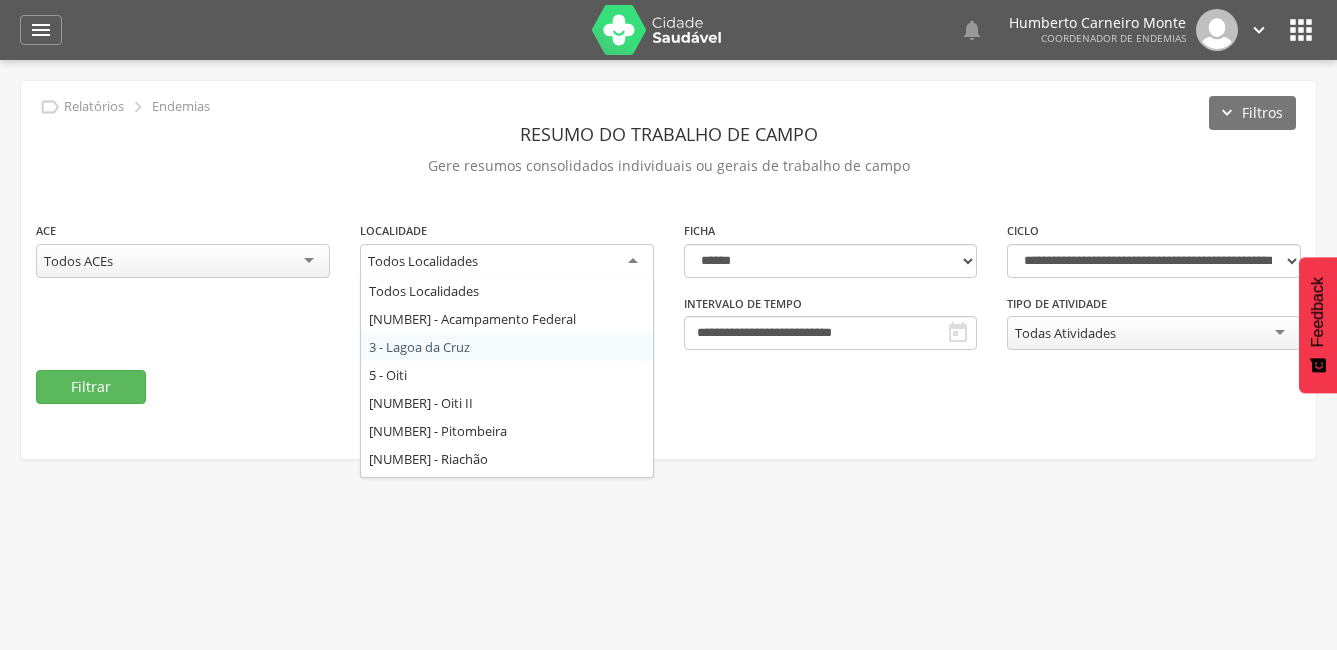 click on "" at bounding box center (1259, 30) 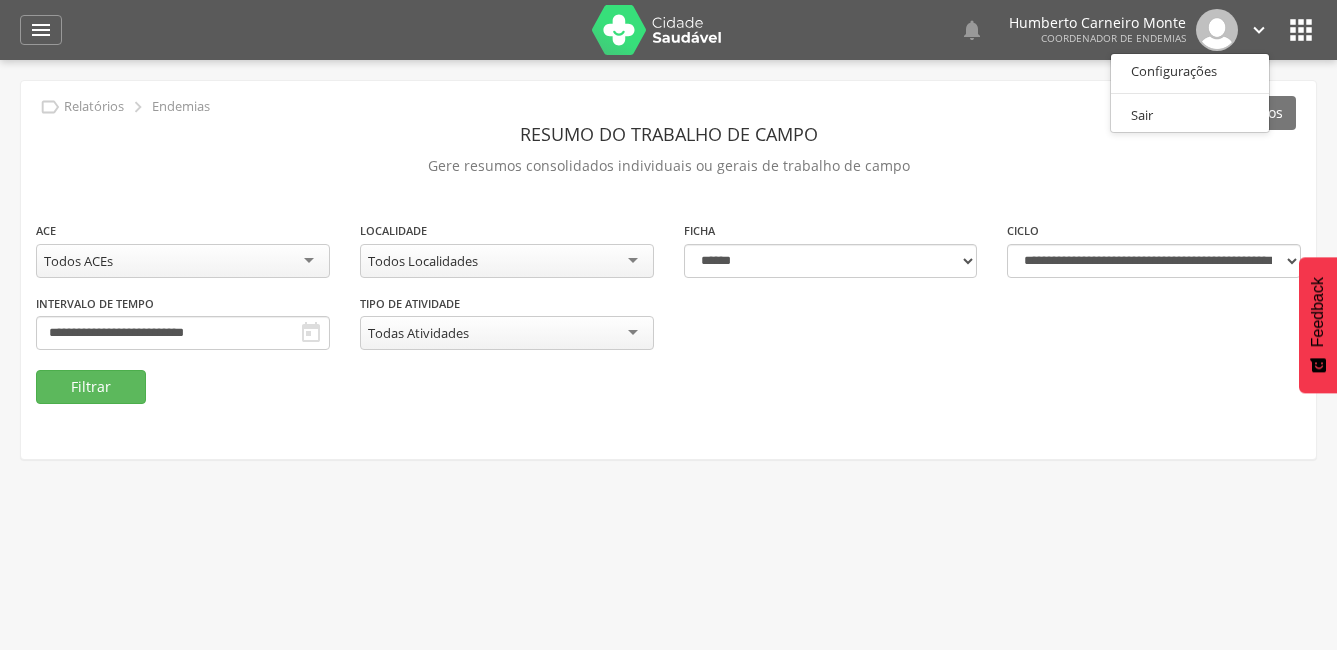 click on "Gere resumos consolidados individuais ou gerais de trabalho de campo" at bounding box center [668, 166] 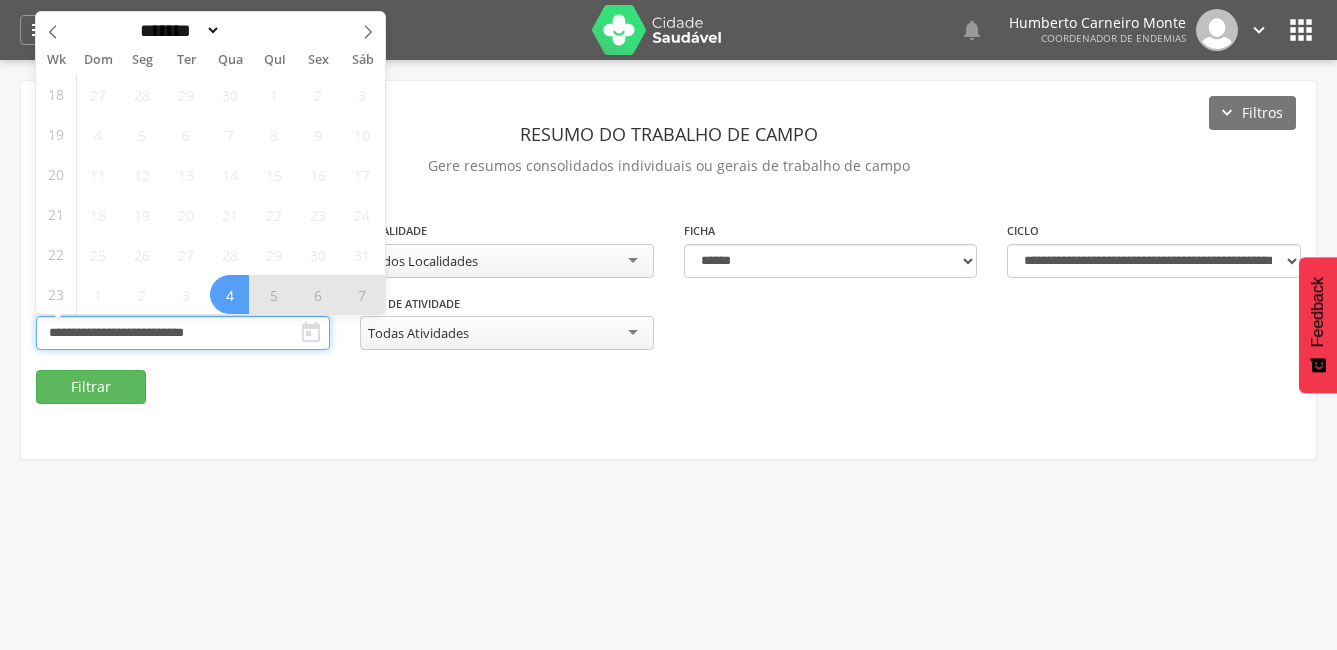 click on "**********" at bounding box center (183, 333) 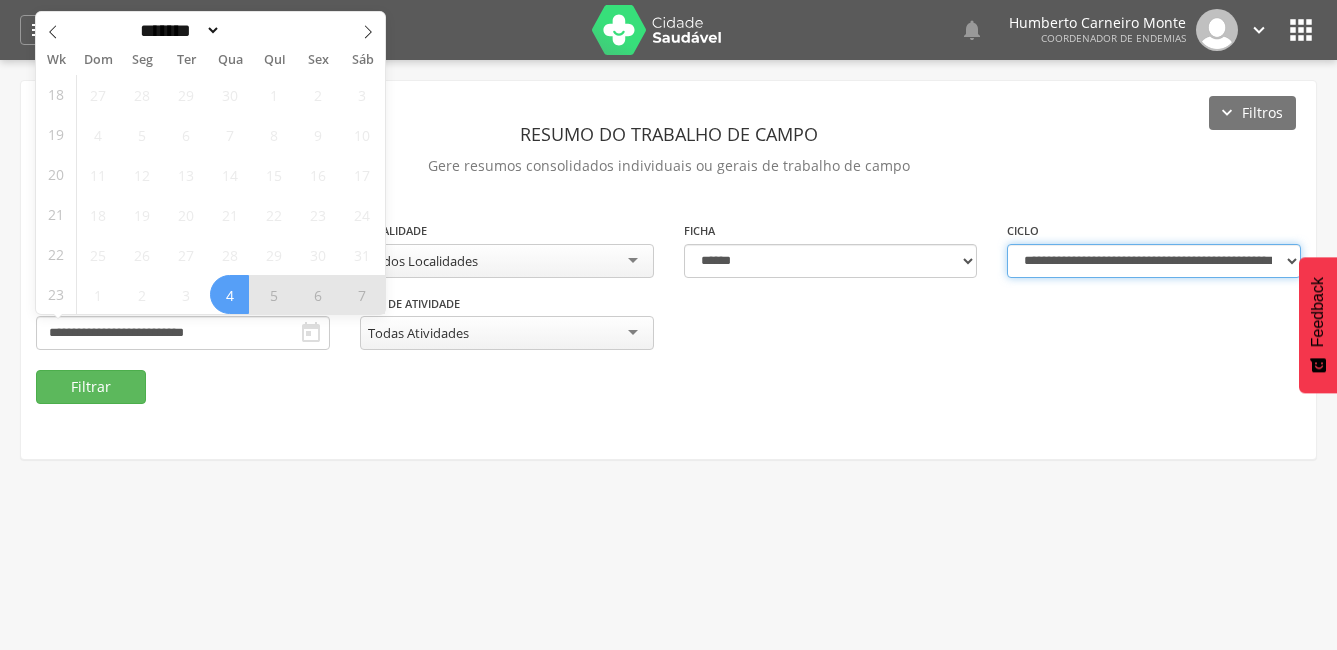 click on "**********" at bounding box center [1154, 261] 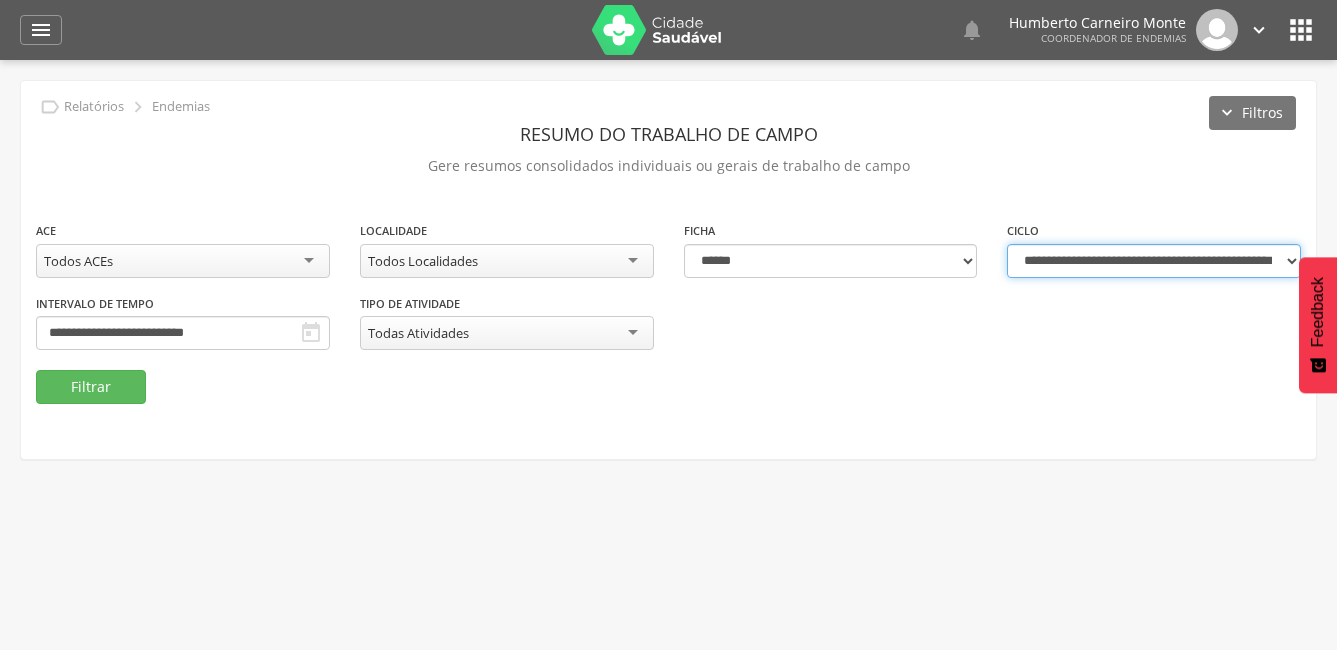 select on "**********" 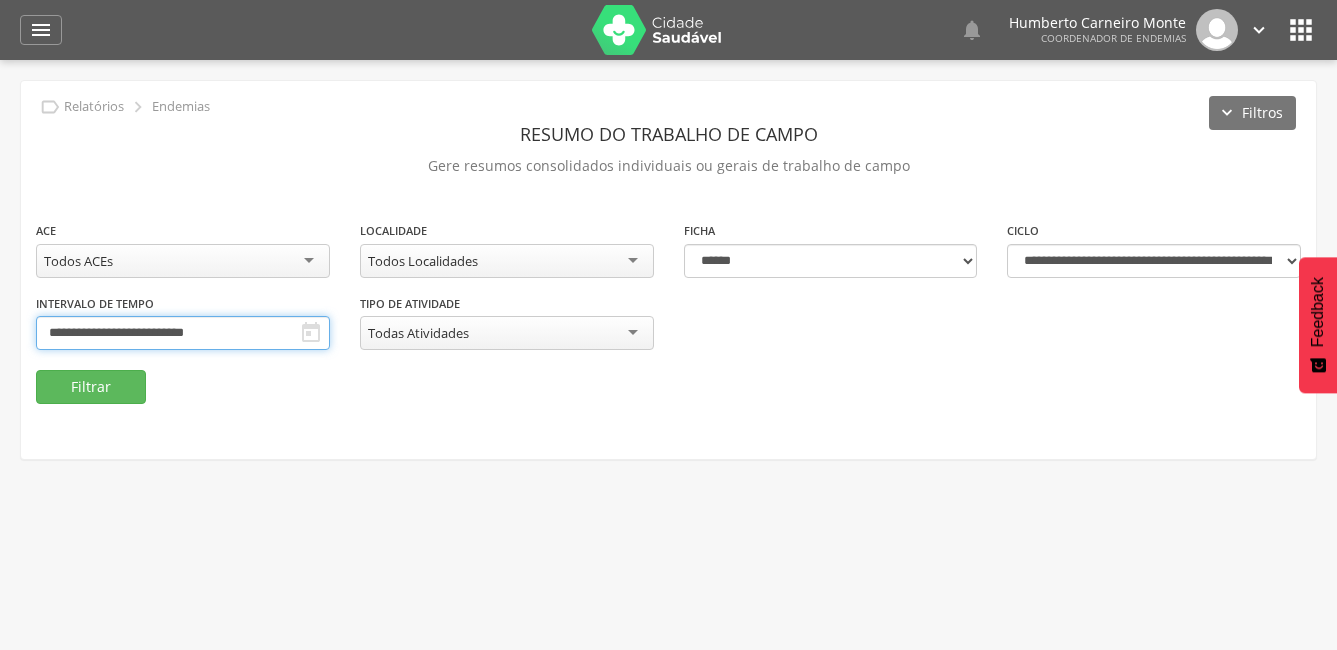 click on "**********" at bounding box center (183, 333) 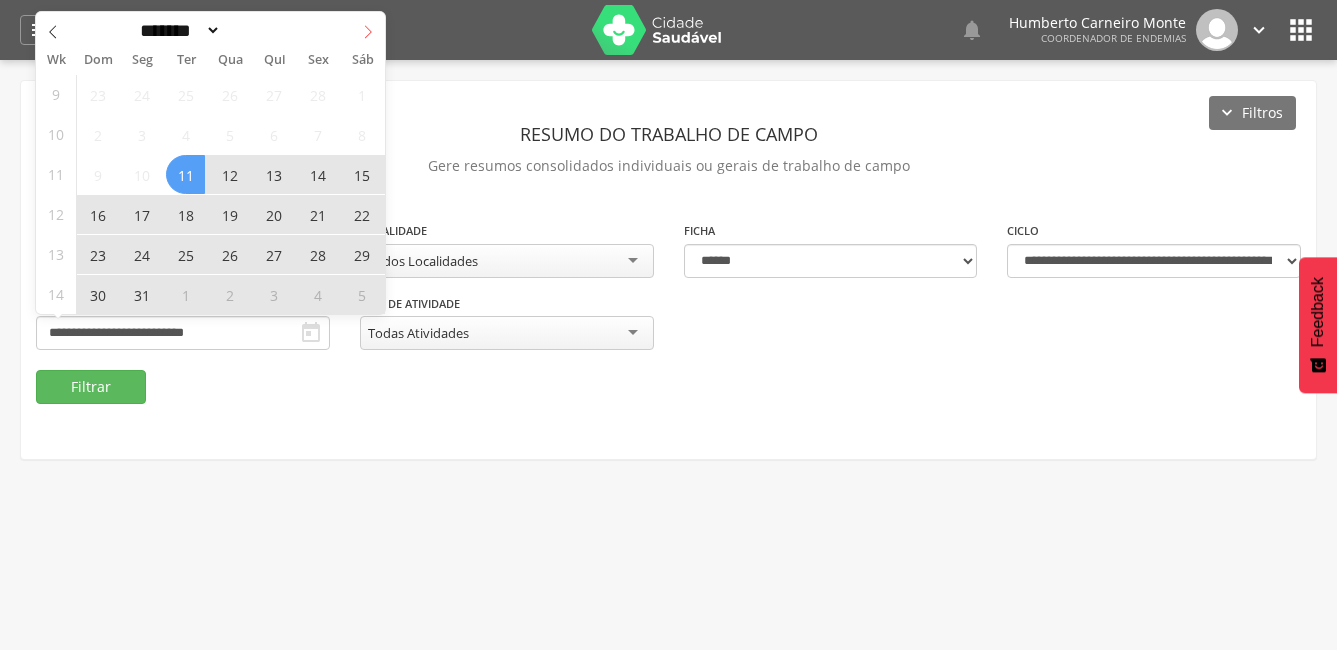 click 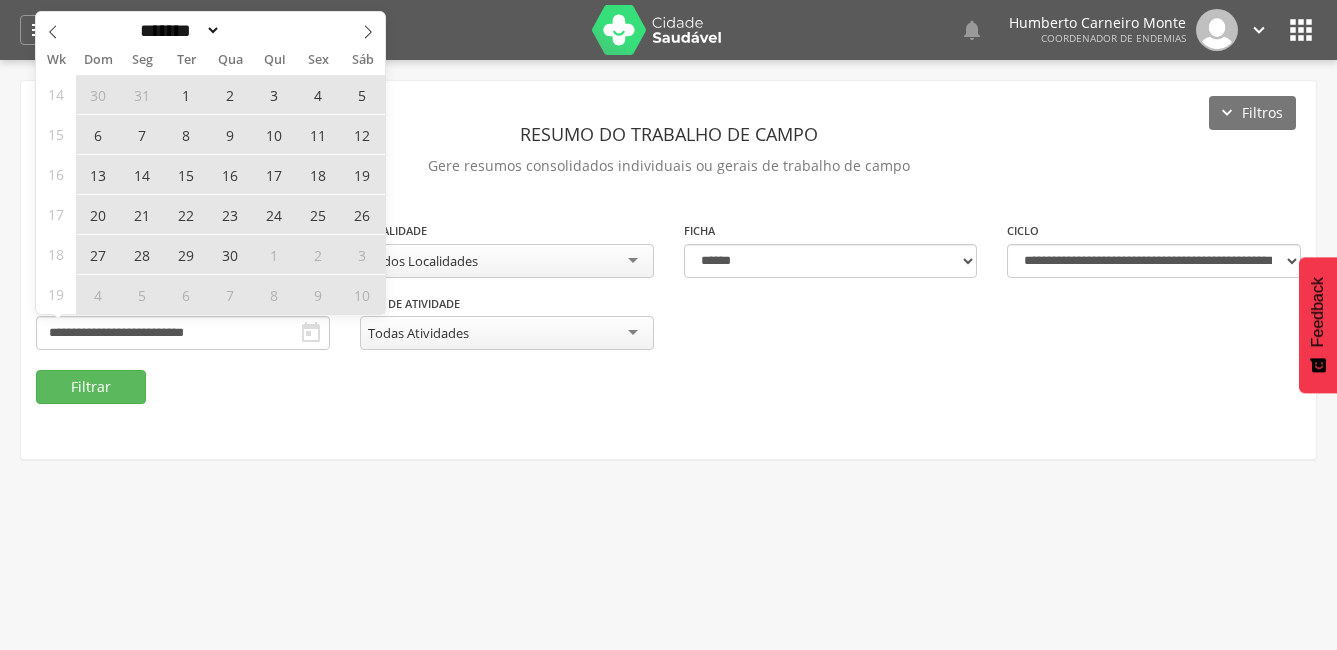 click on "5" at bounding box center (141, 294) 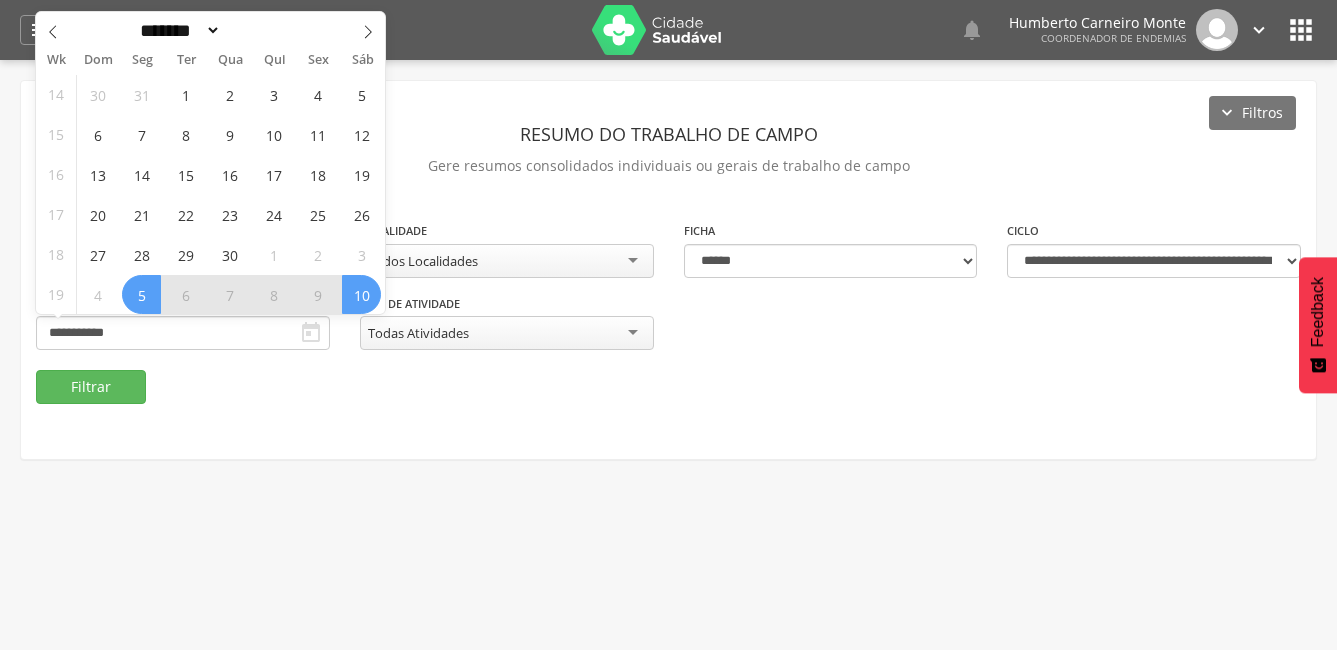 click on "10" at bounding box center [361, 294] 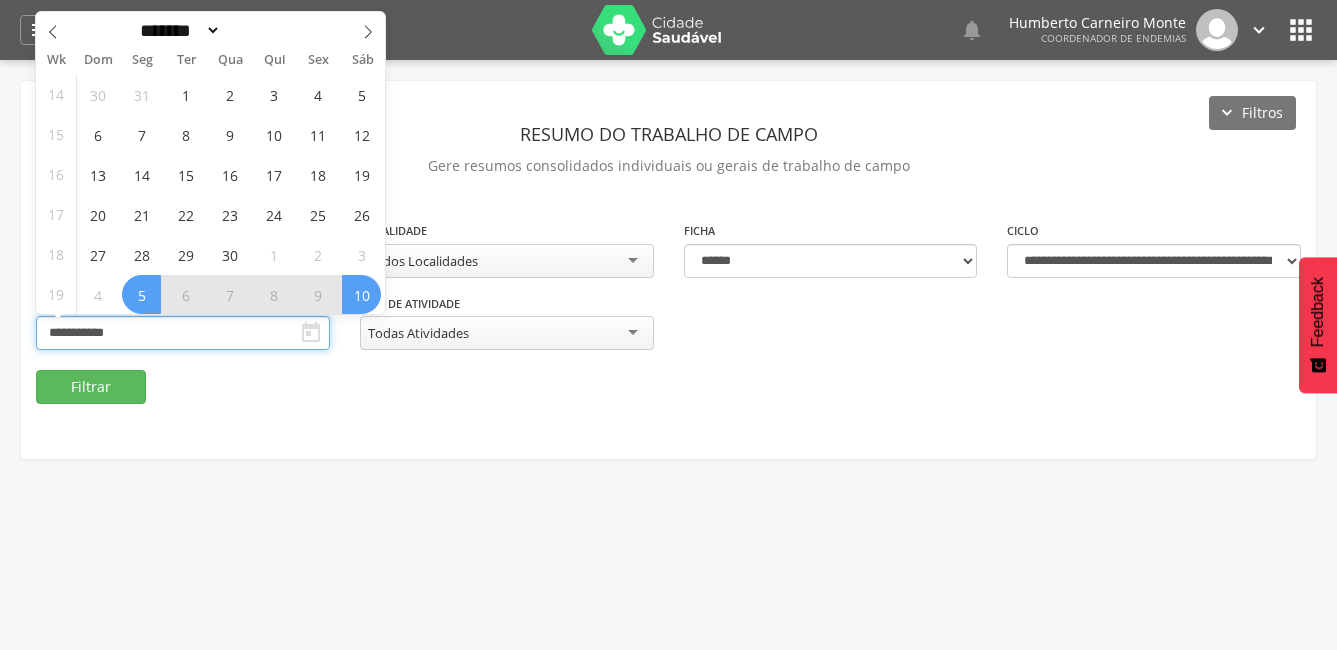 type on "**********" 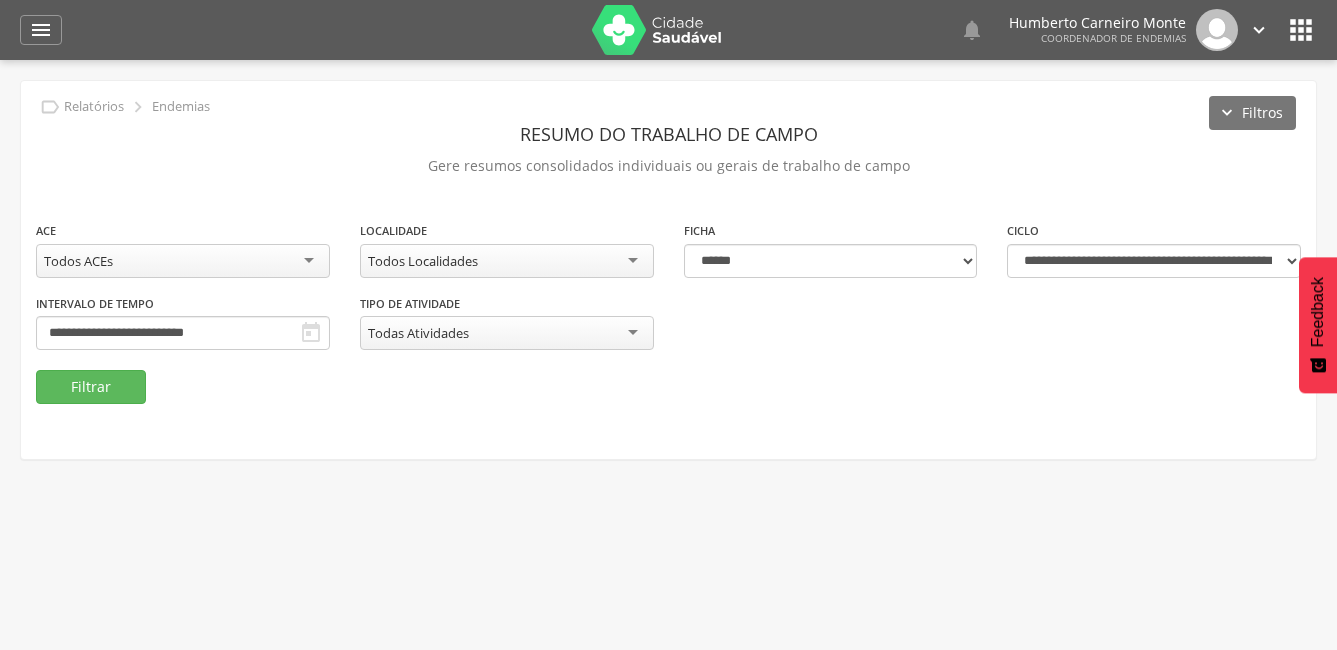 click on "Todos Localidades" at bounding box center (423, 261) 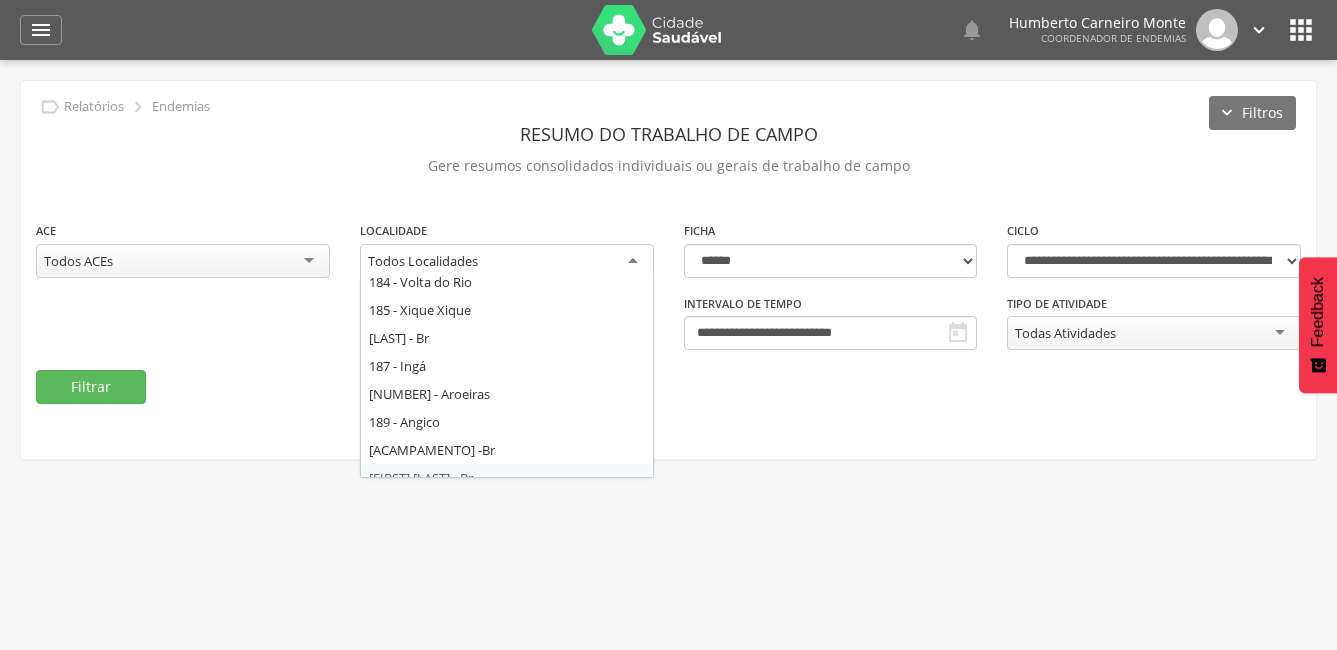 scroll, scrollTop: 3632, scrollLeft: 0, axis: vertical 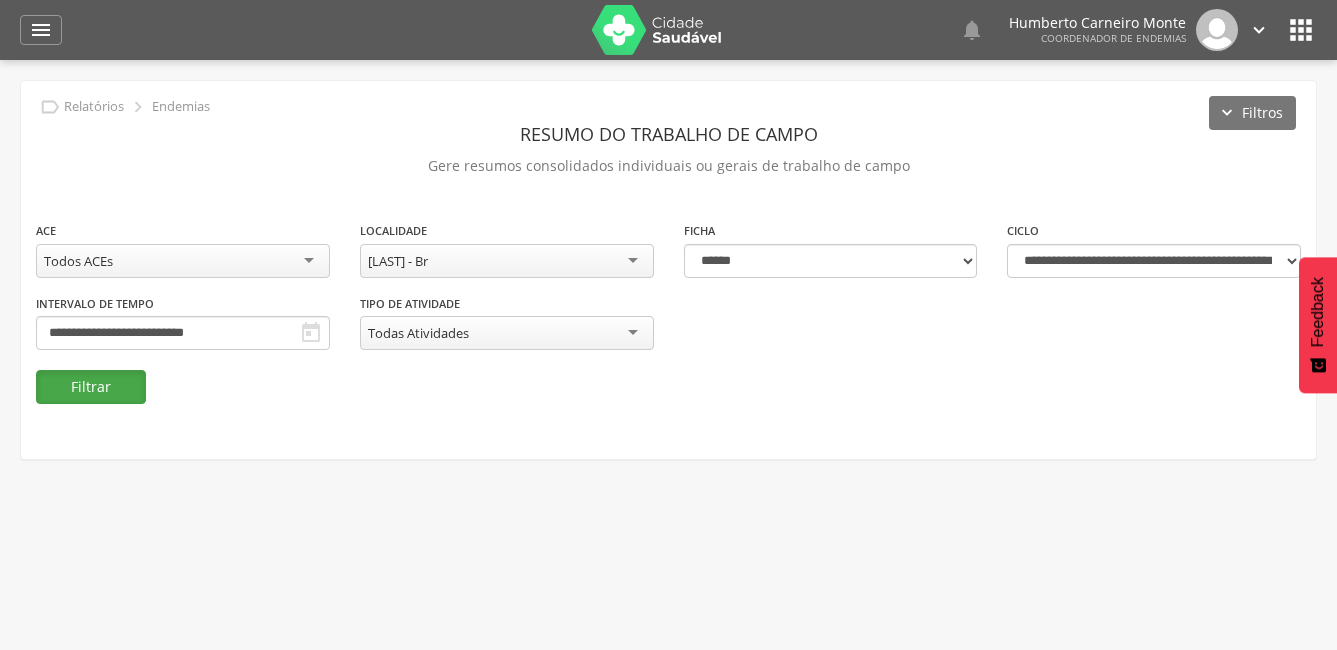 click on "Filtrar" at bounding box center (91, 387) 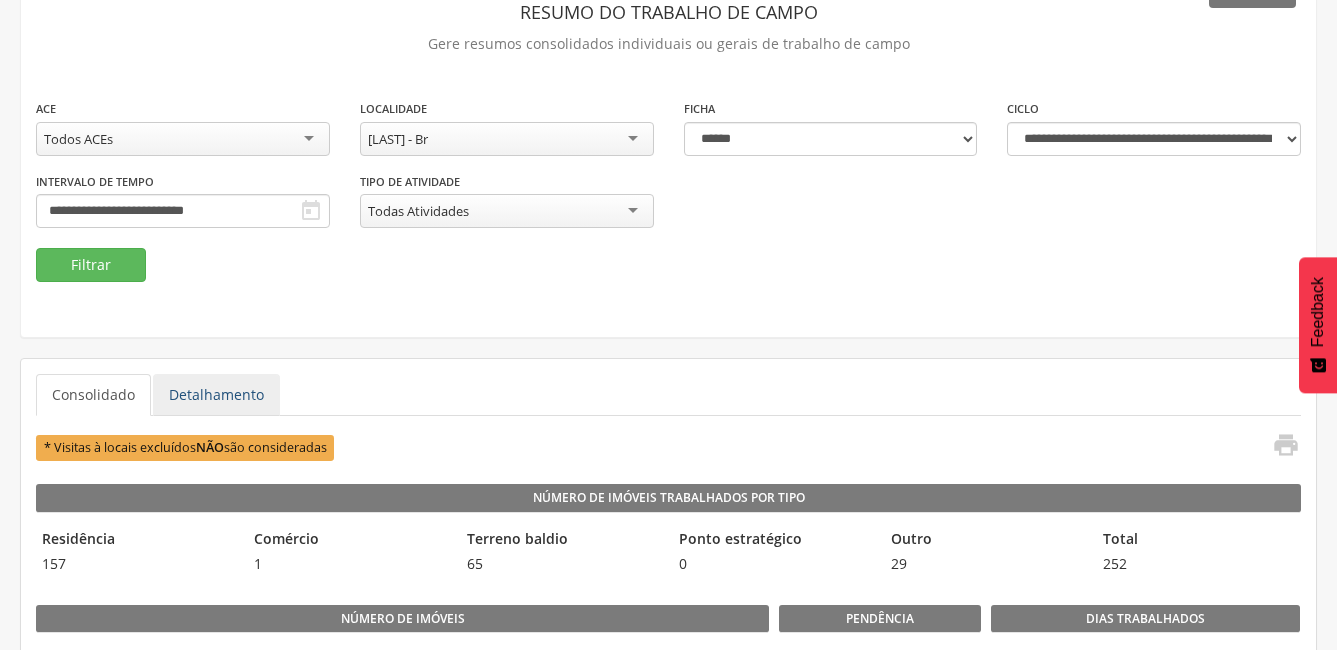 scroll, scrollTop: 60, scrollLeft: 0, axis: vertical 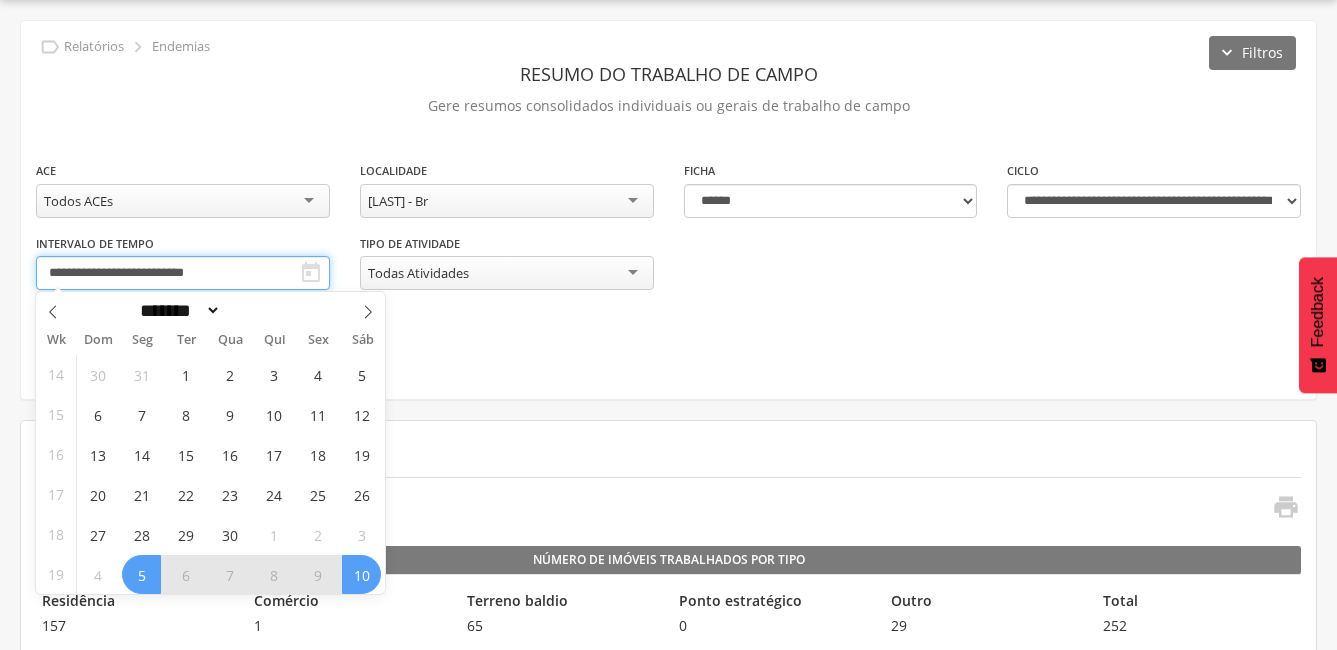 click on "**********" at bounding box center (183, 273) 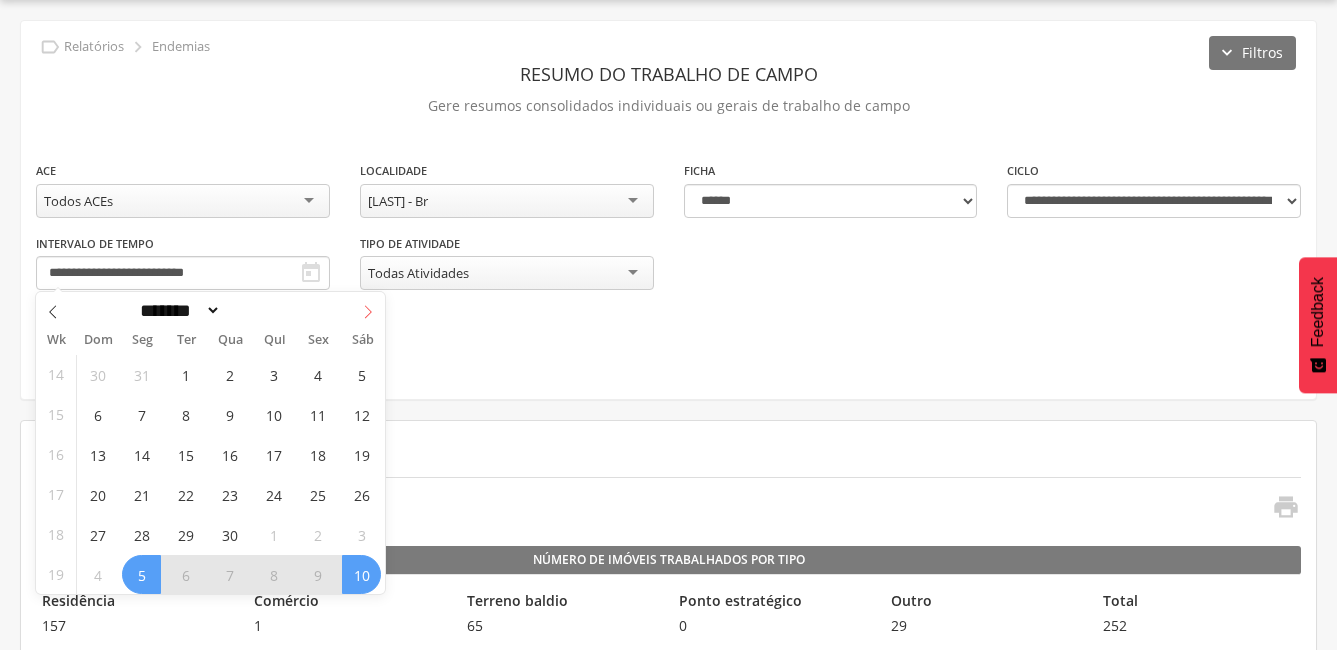 click 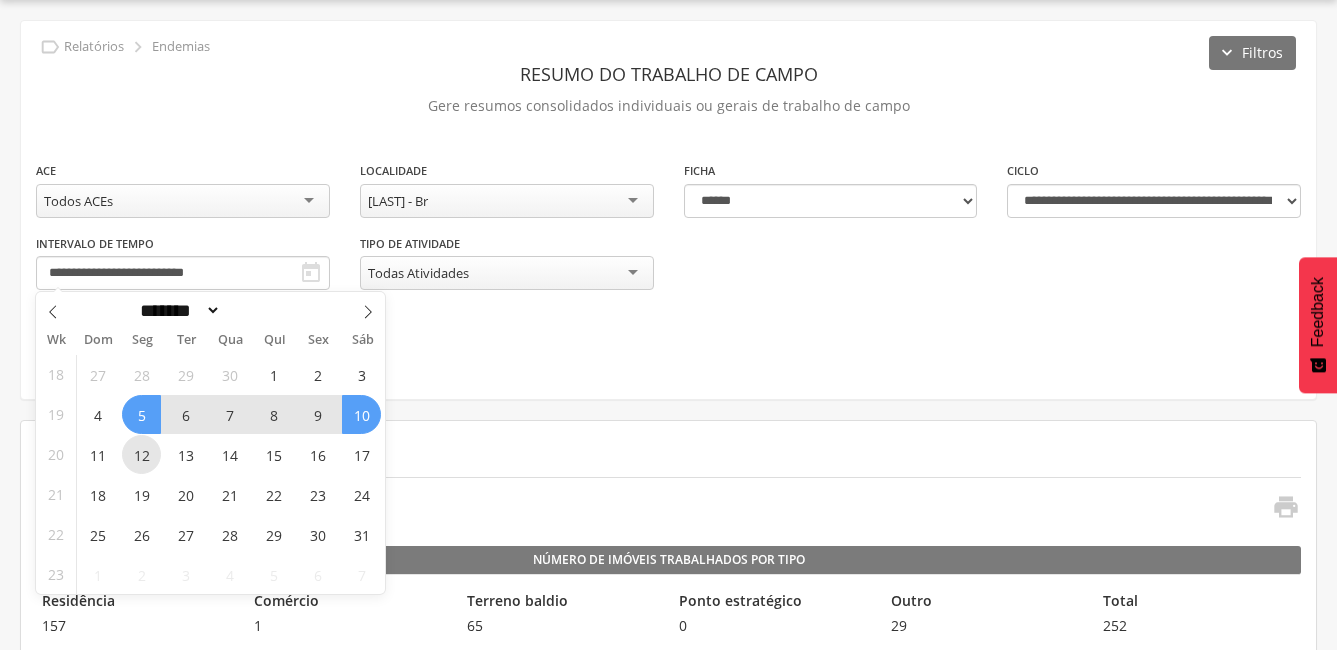 click on "12" at bounding box center (141, 454) 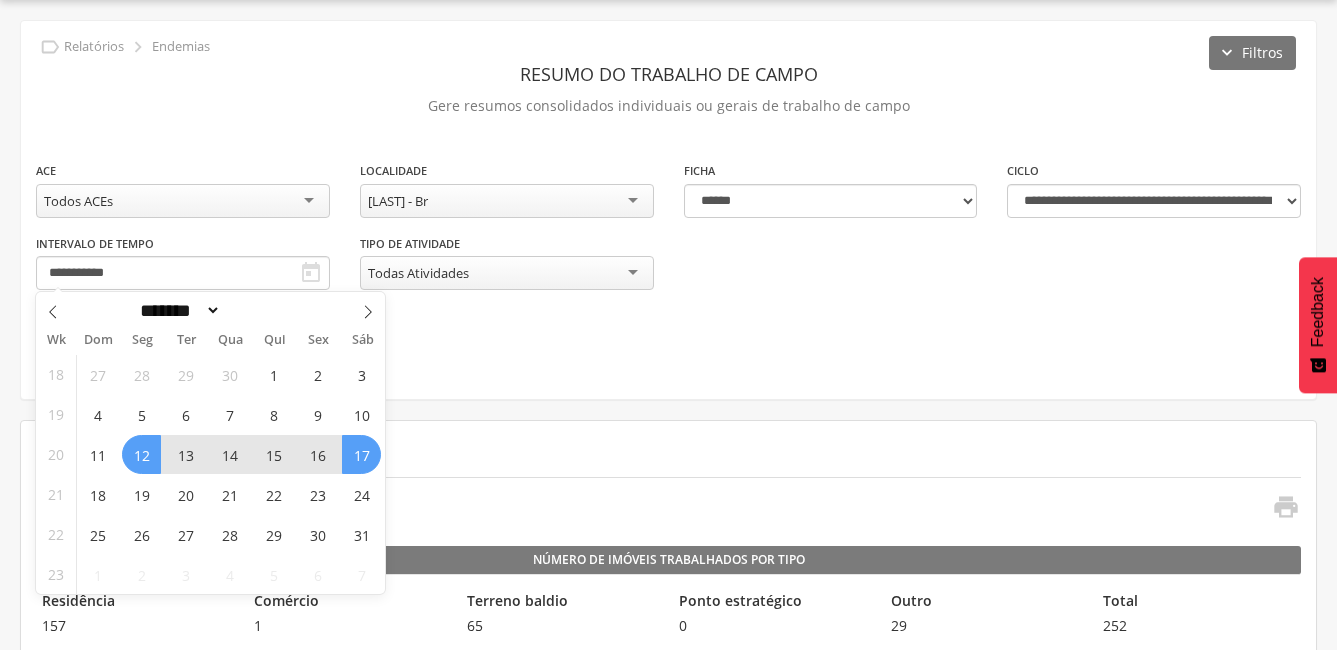 click on "17" at bounding box center [361, 454] 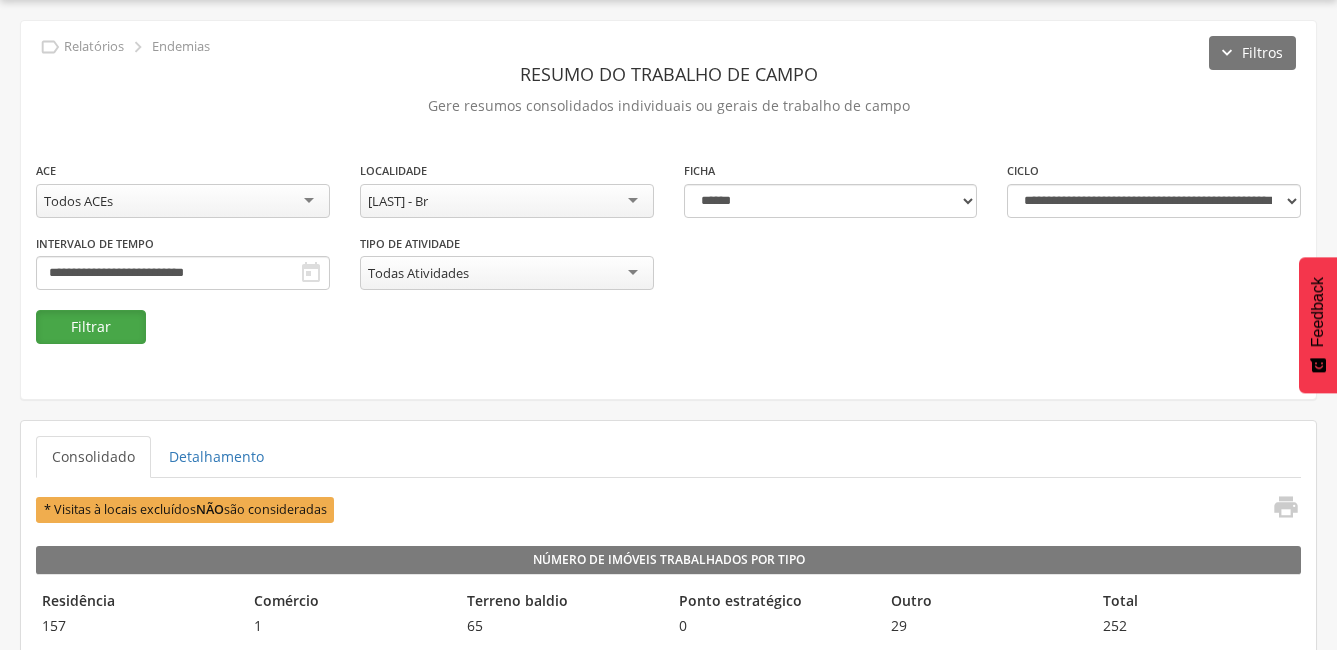 click on "Filtrar" at bounding box center [91, 327] 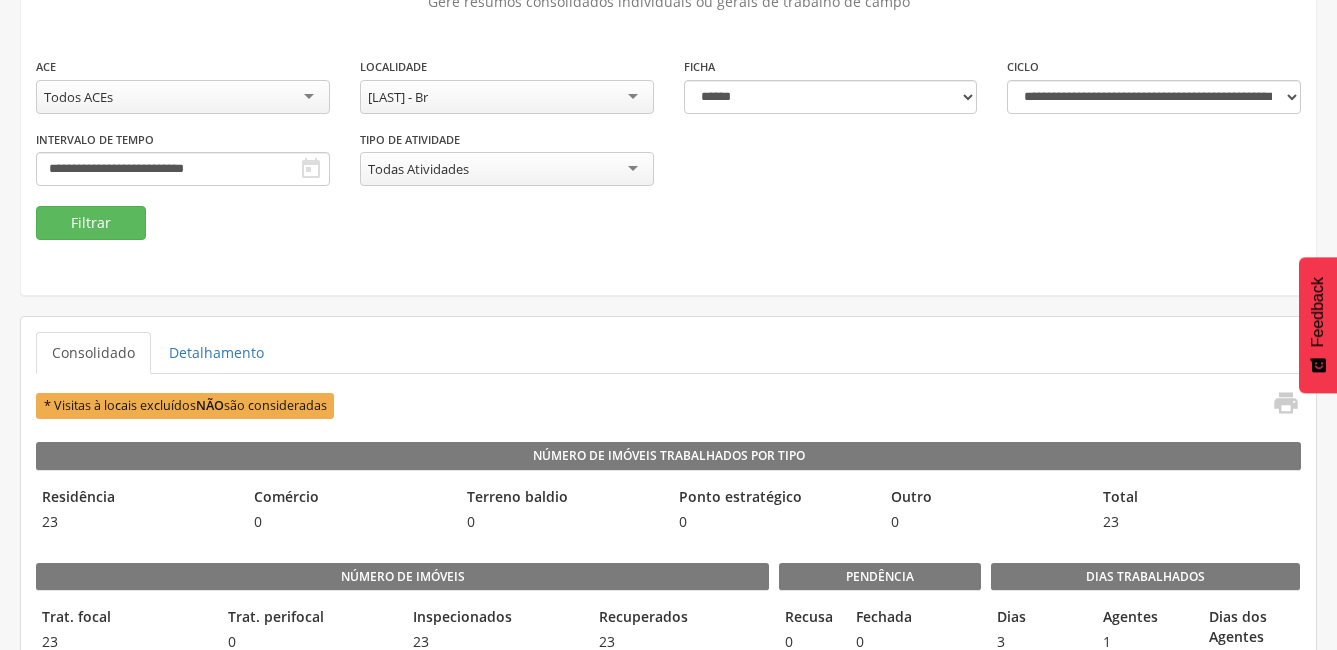 scroll, scrollTop: 160, scrollLeft: 0, axis: vertical 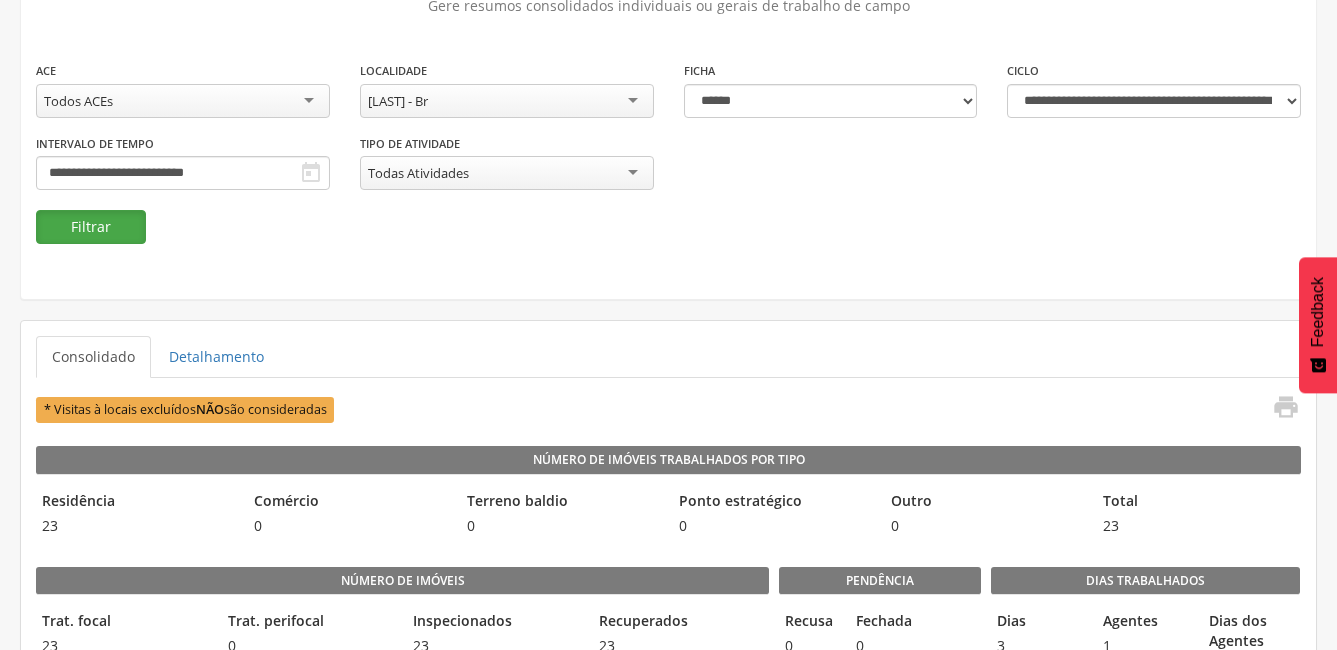 click on "Filtrar" at bounding box center (91, 227) 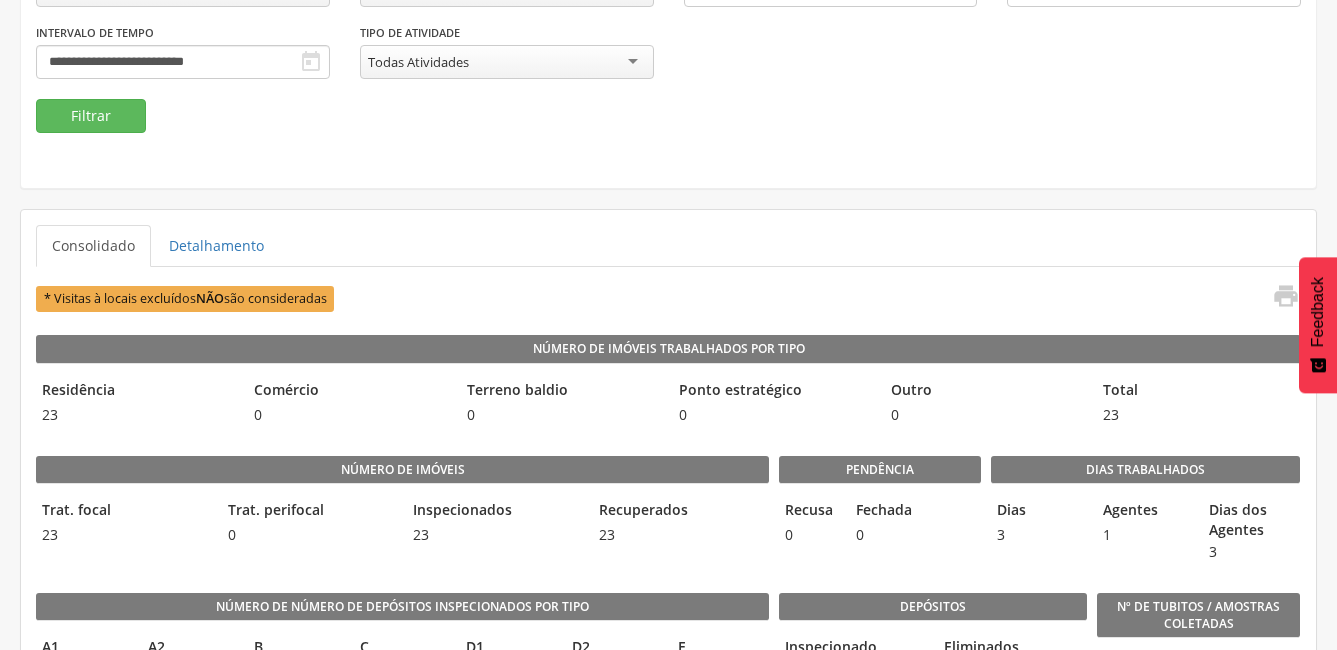scroll, scrollTop: 260, scrollLeft: 0, axis: vertical 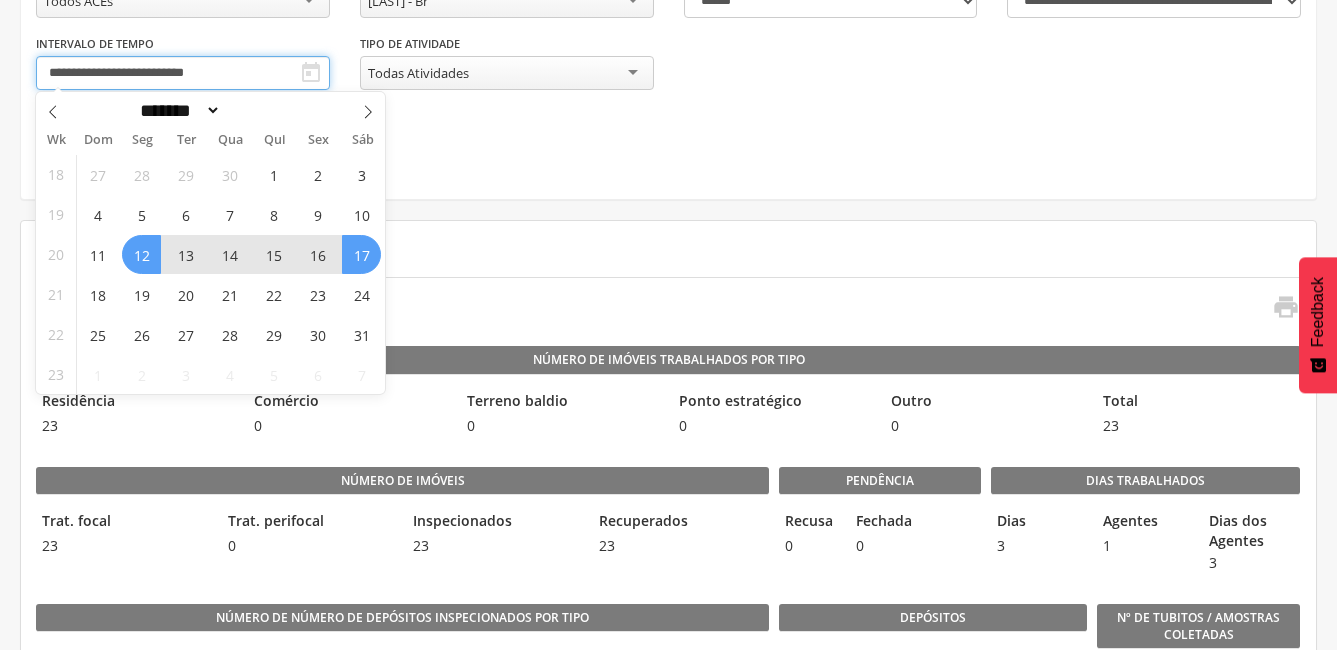click on "**********" at bounding box center [183, 73] 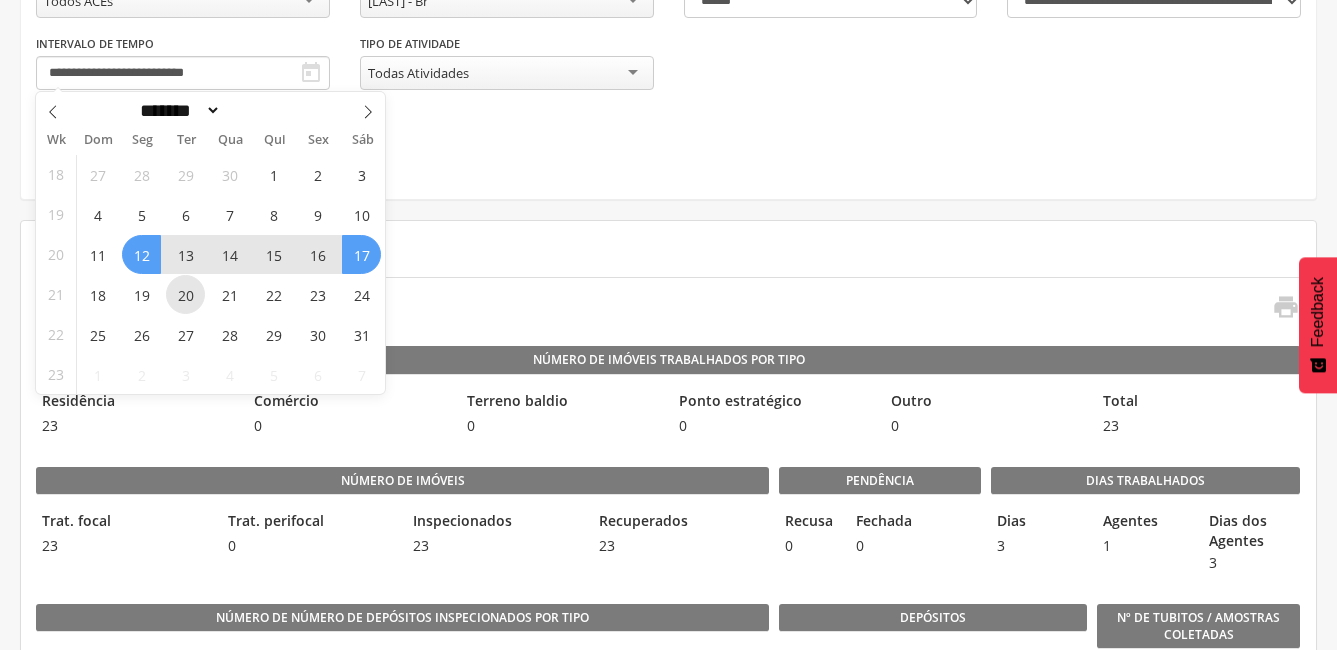 click on "20" at bounding box center (185, 294) 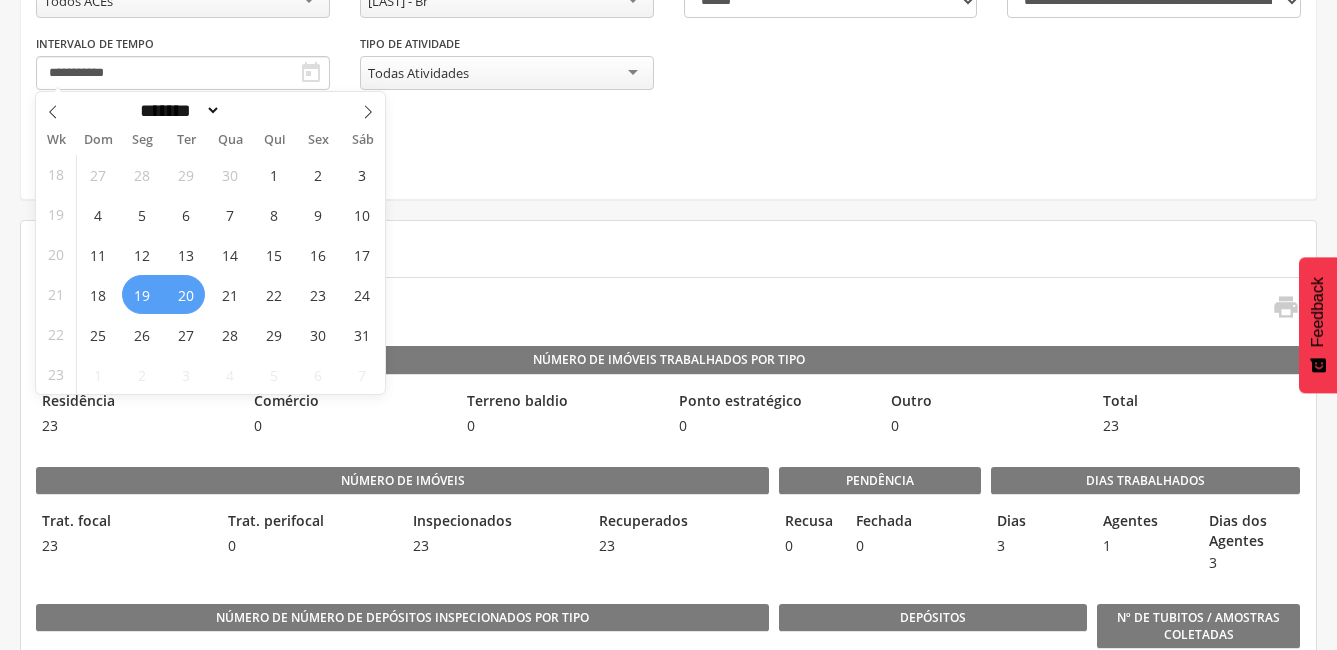 click on "19" at bounding box center (141, 294) 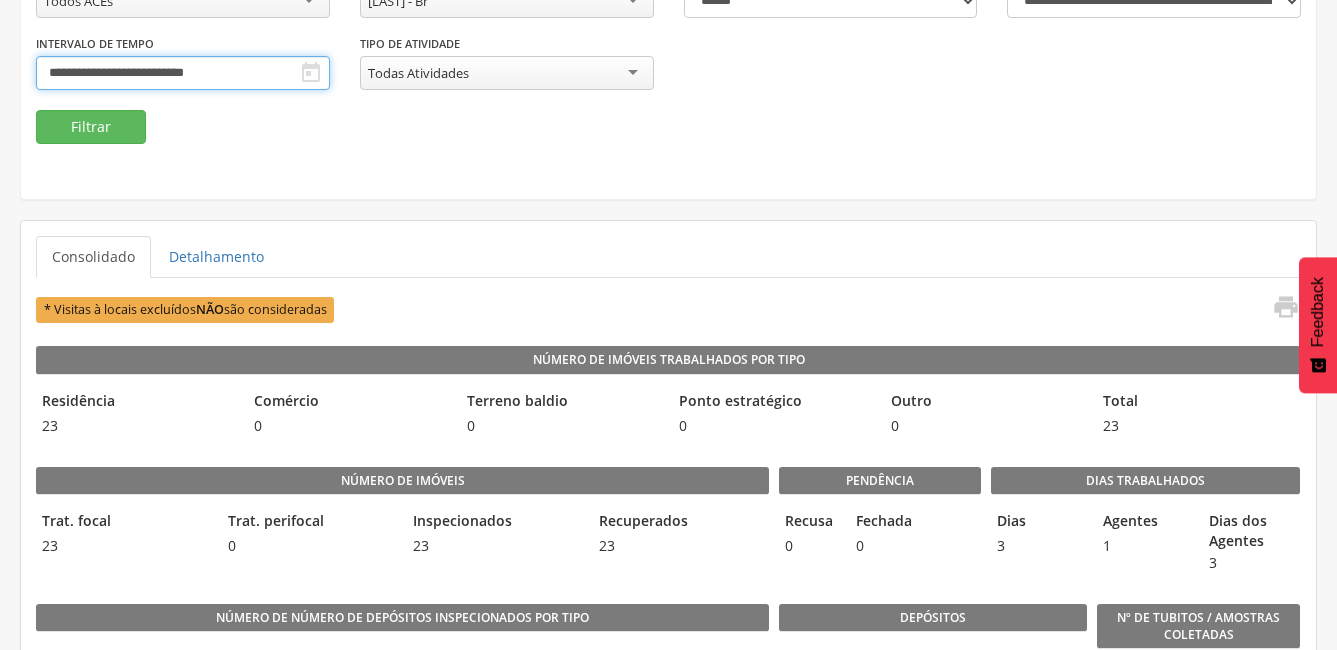 click on "**********" at bounding box center [183, 73] 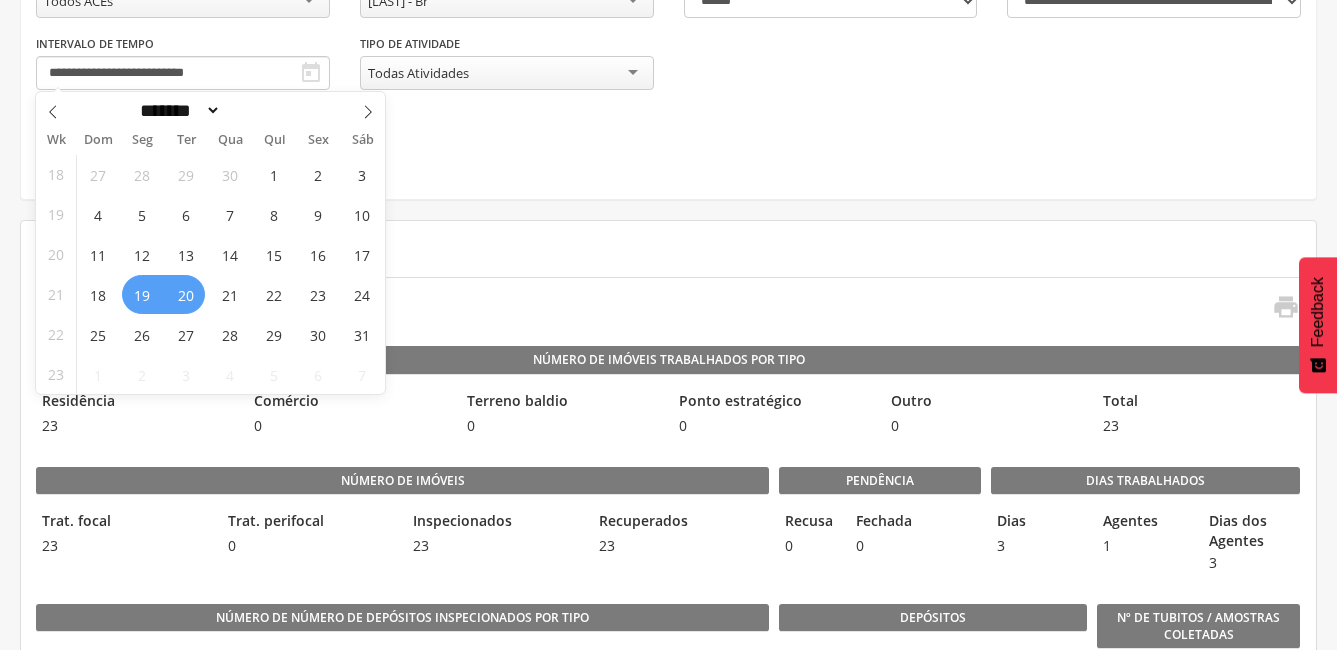 click on "19" at bounding box center [141, 294] 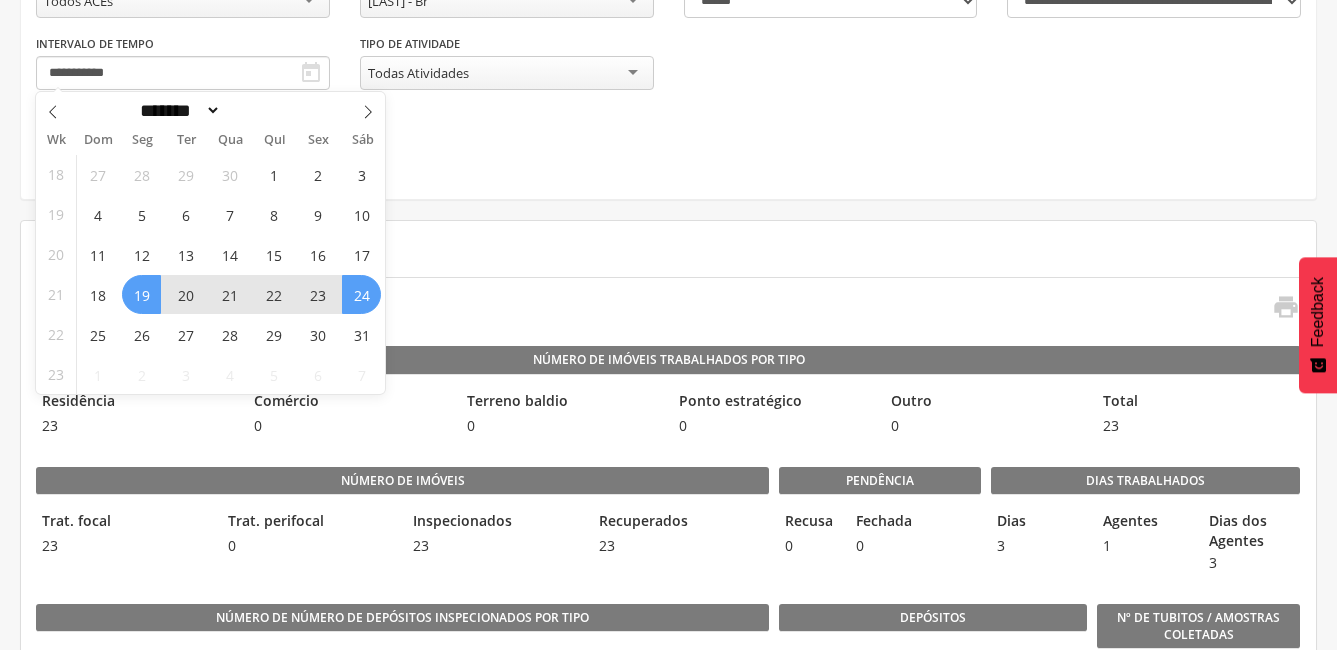click on "24" at bounding box center (361, 294) 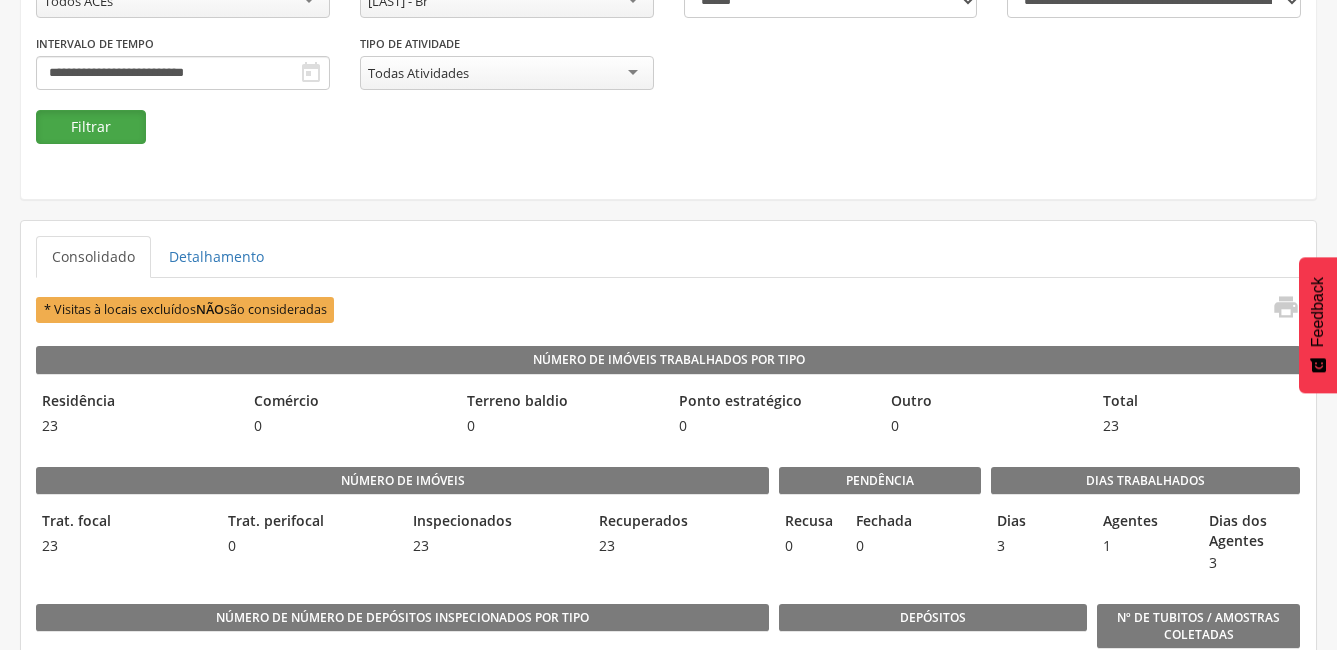 click on "Filtrar" at bounding box center (91, 127) 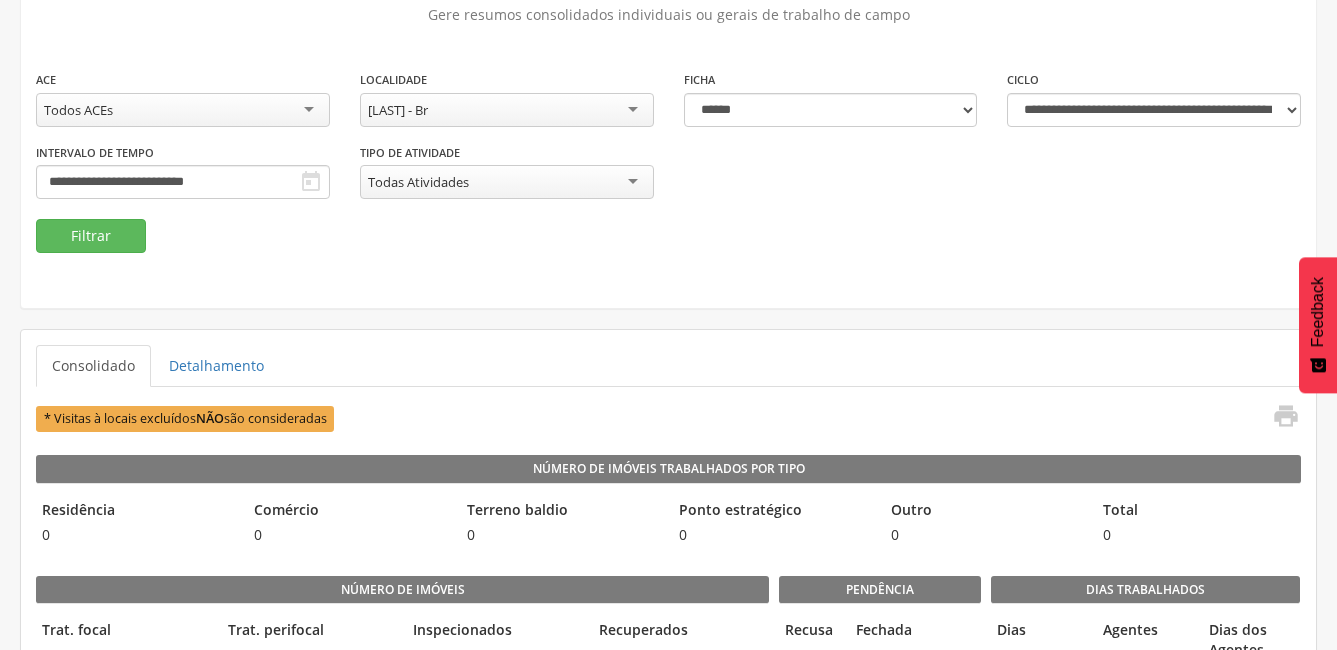 scroll, scrollTop: 0, scrollLeft: 0, axis: both 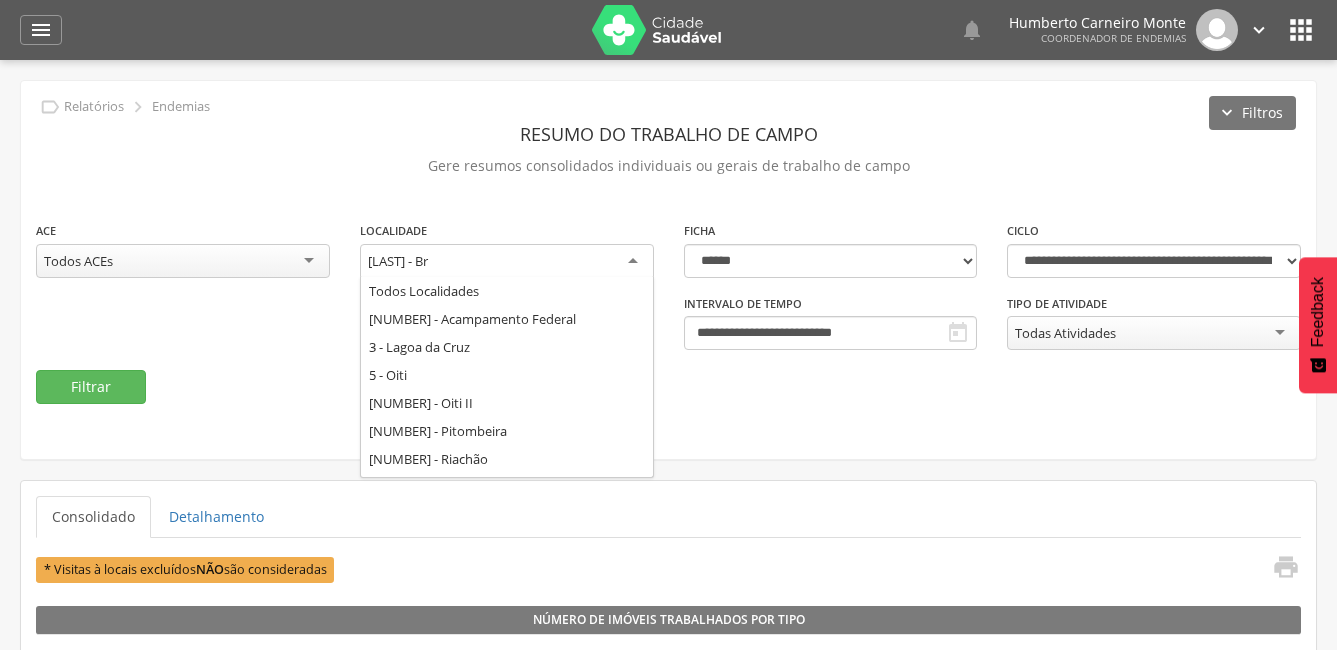 click on "[LAST] - Br" at bounding box center [398, 261] 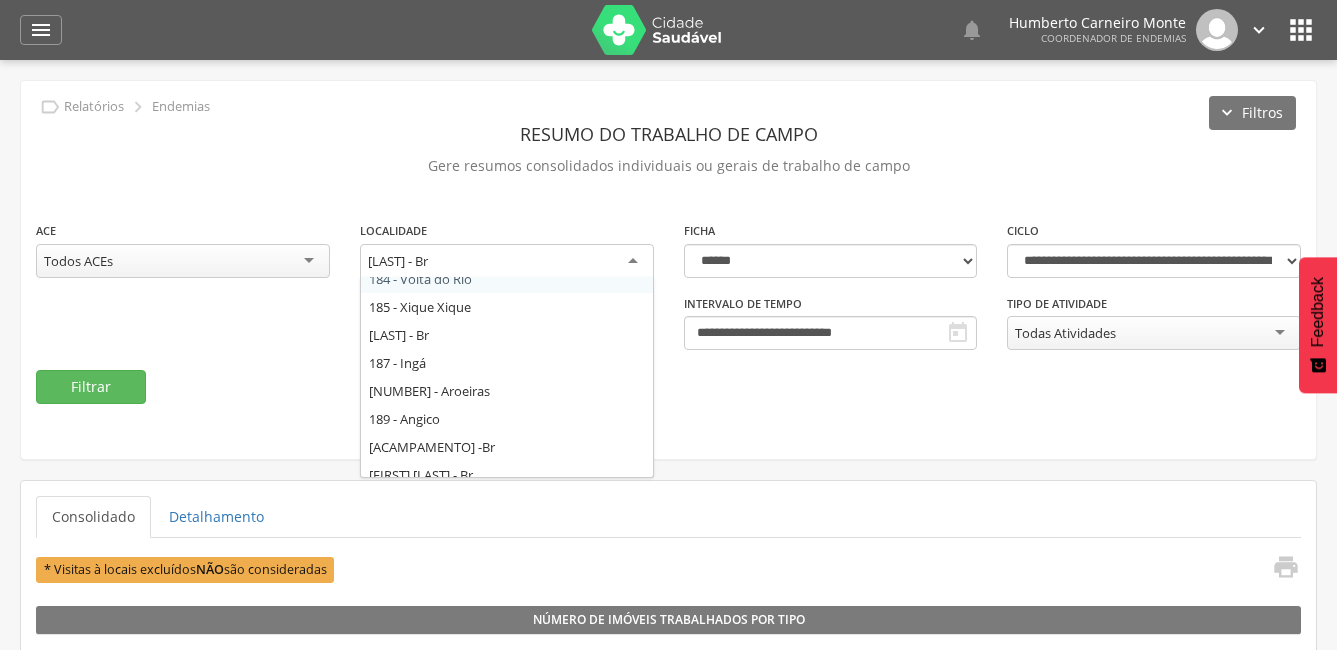 scroll, scrollTop: 3832, scrollLeft: 0, axis: vertical 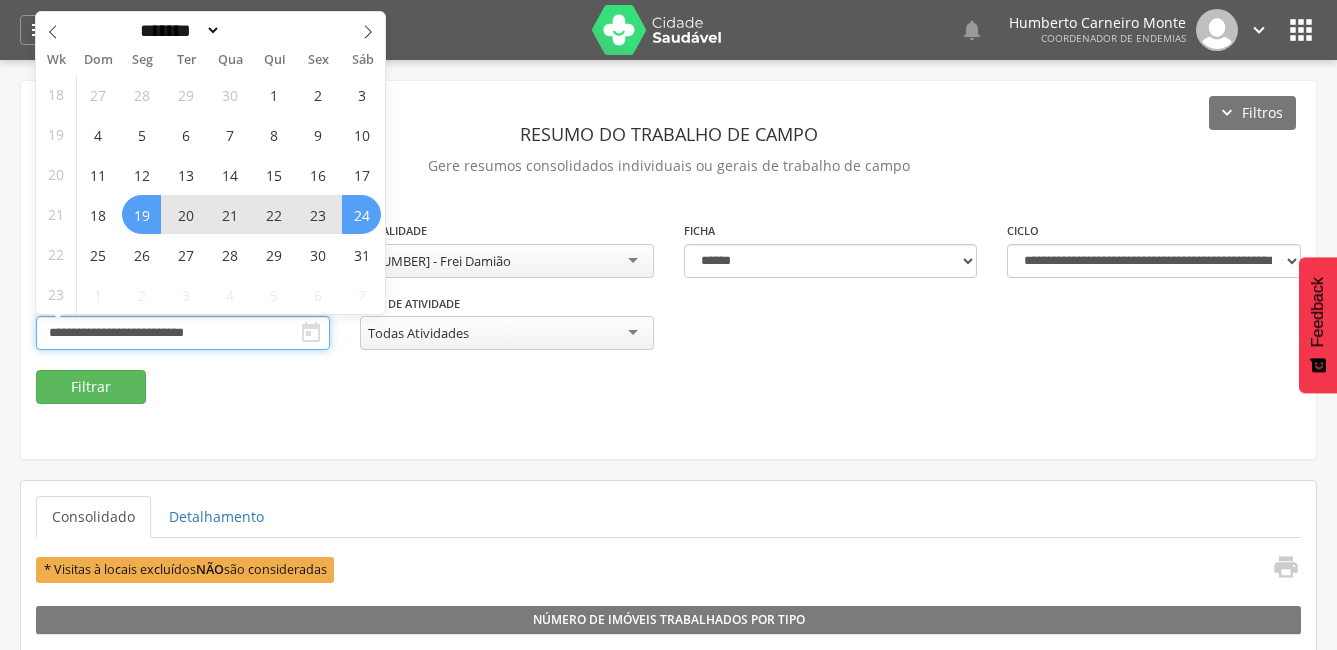 click on "**********" at bounding box center [183, 333] 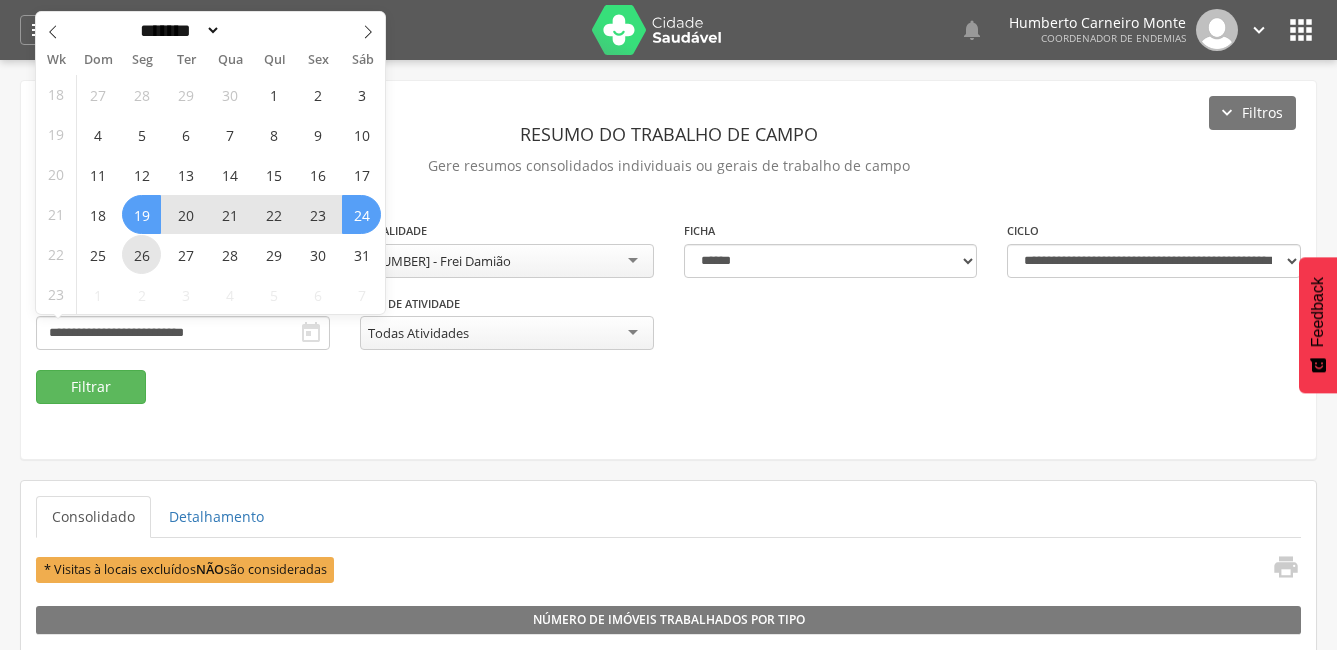 click on "26" at bounding box center (141, 254) 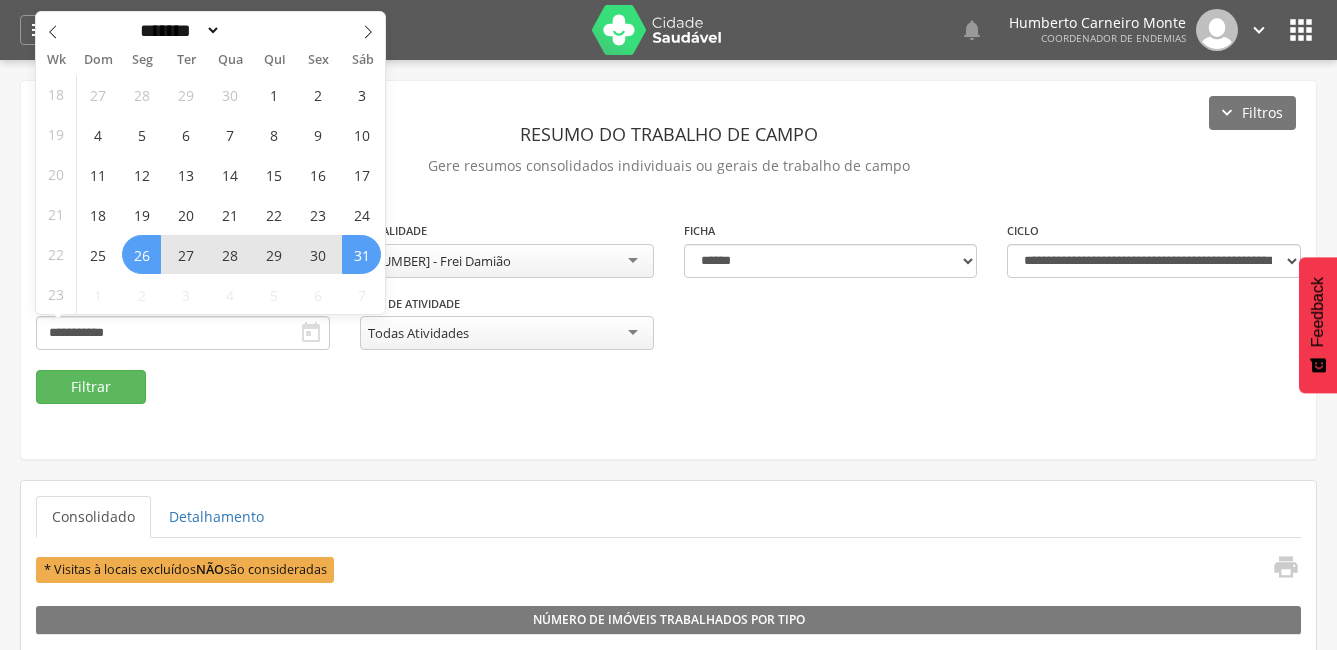 click on "31" at bounding box center [361, 254] 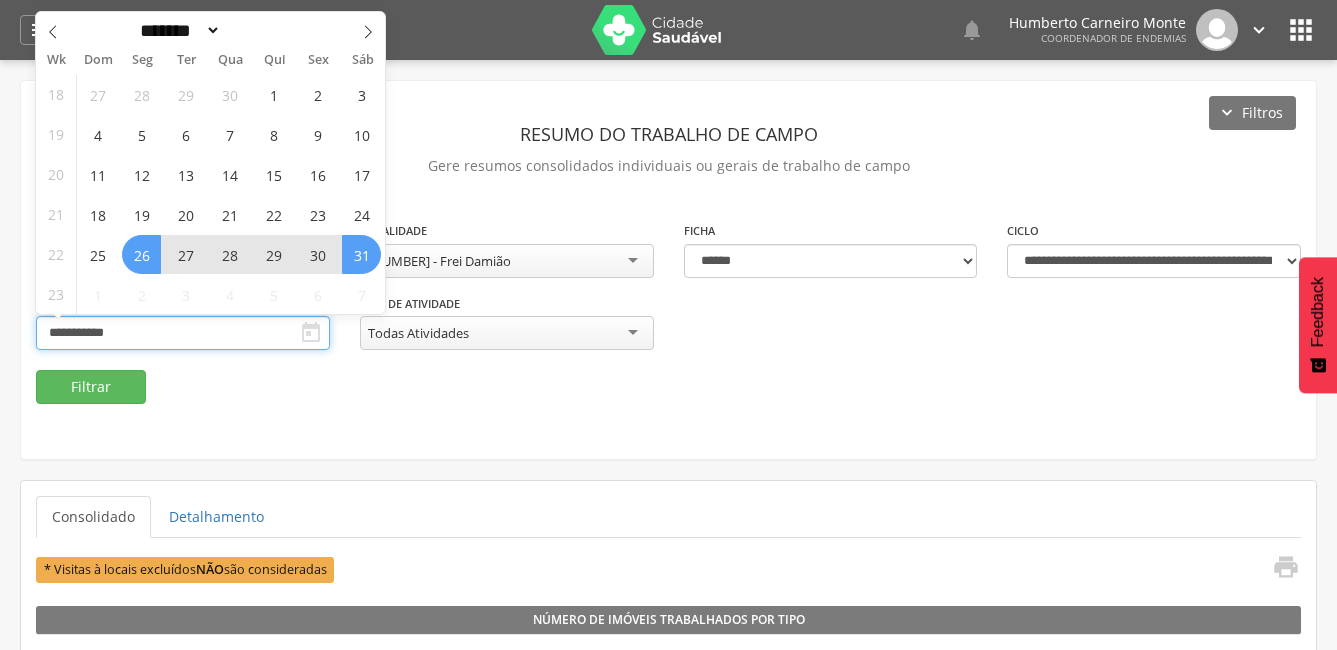 type on "**********" 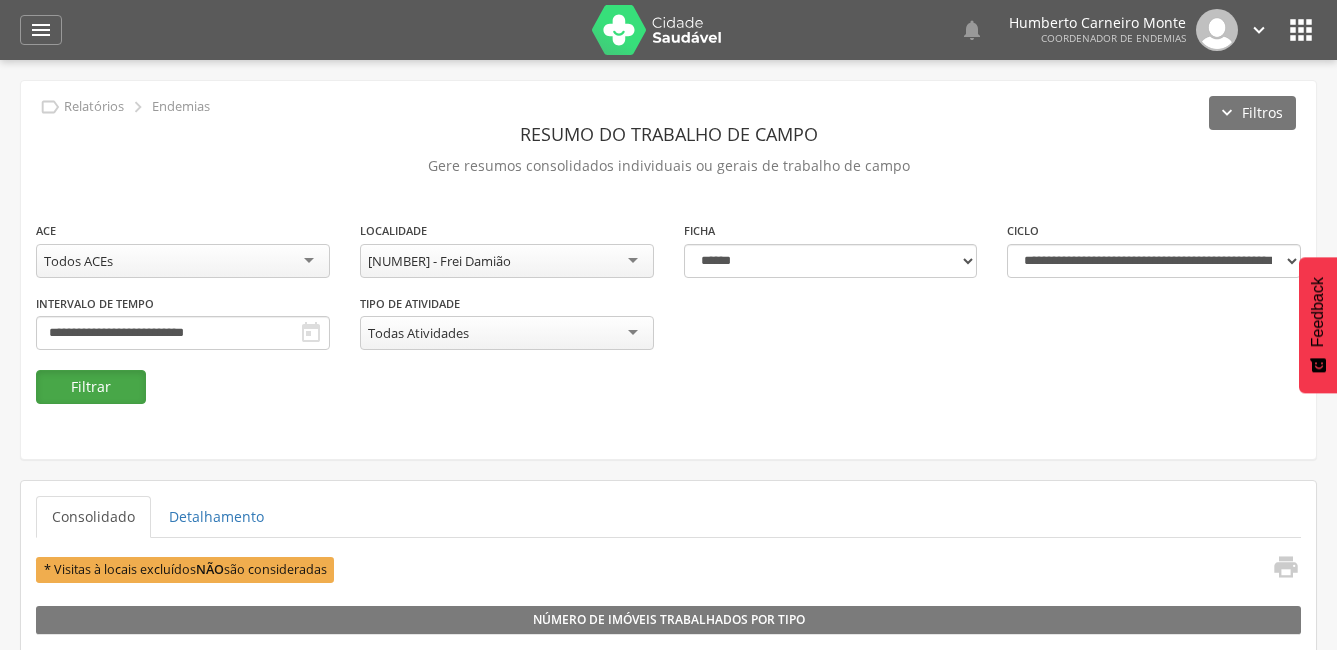 click on "Filtrar" at bounding box center (91, 387) 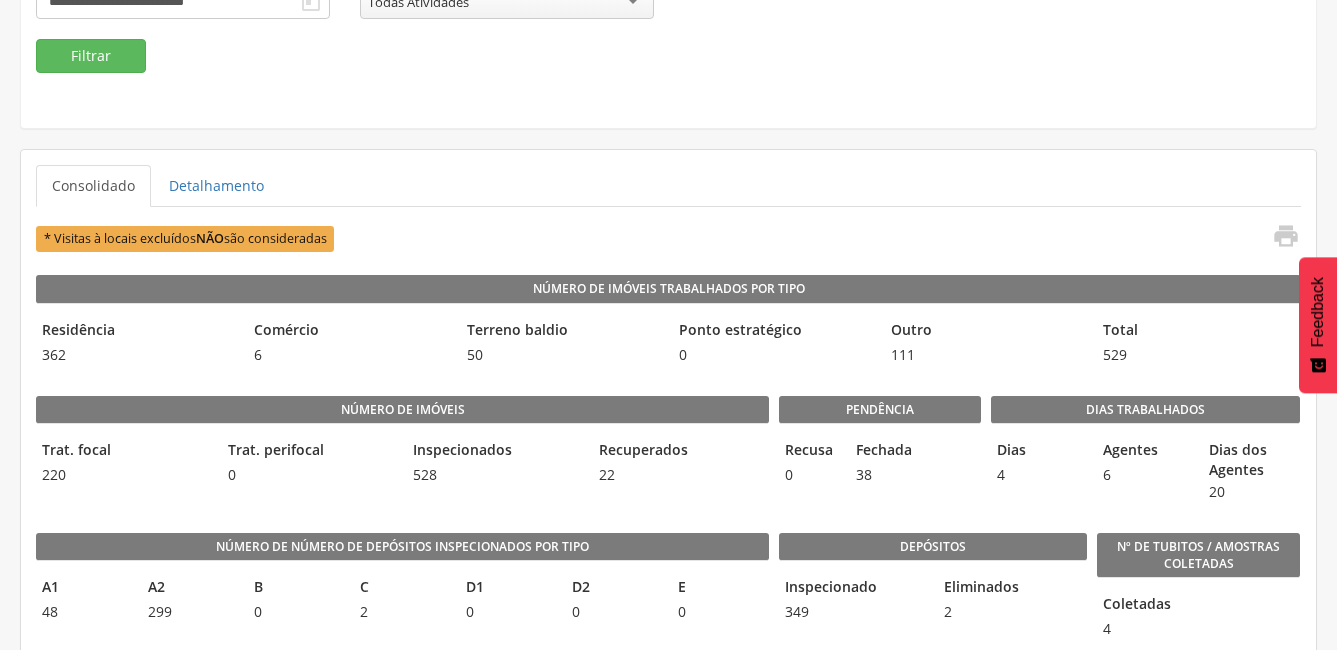scroll, scrollTop: 200, scrollLeft: 0, axis: vertical 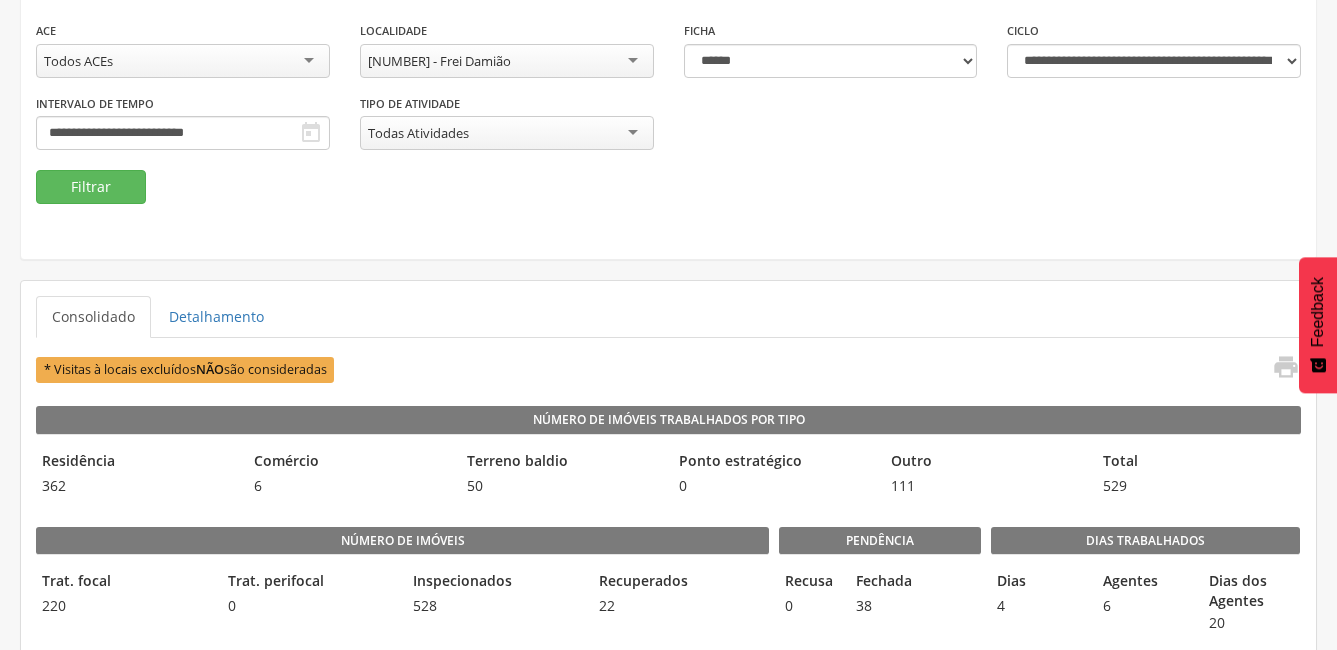 click on "[NUMBER] - Frei Damião" at bounding box center (439, 61) 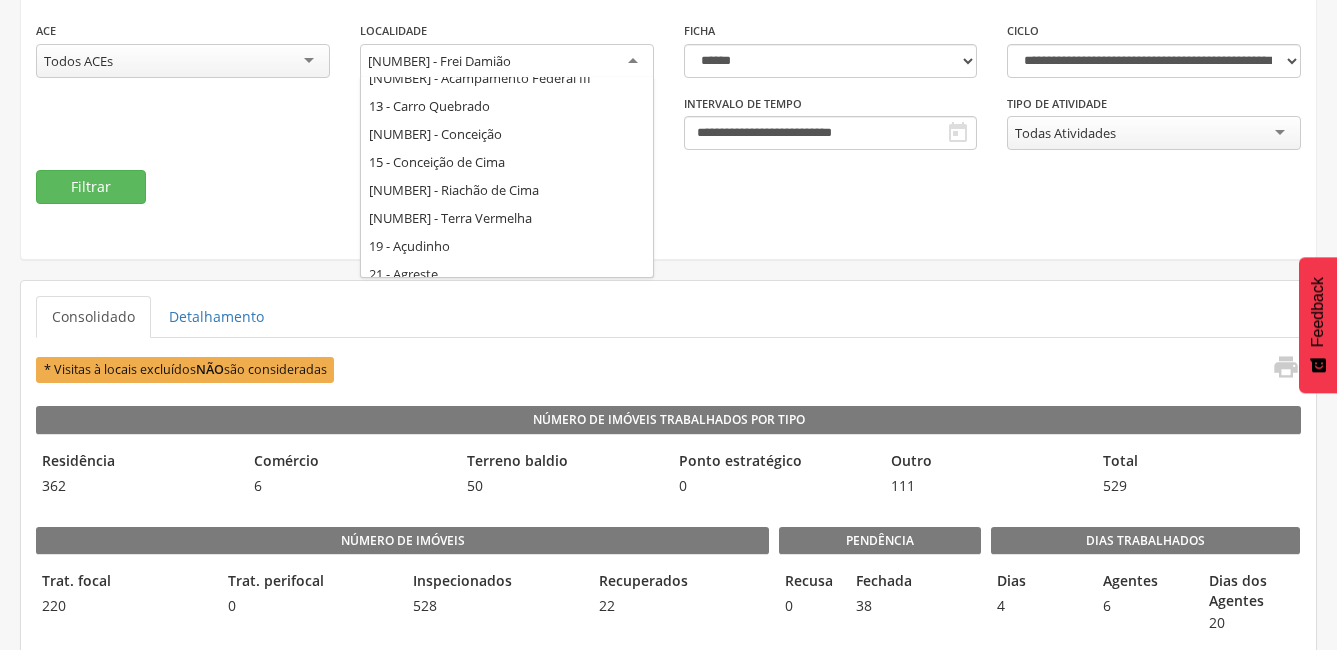 scroll, scrollTop: 300, scrollLeft: 0, axis: vertical 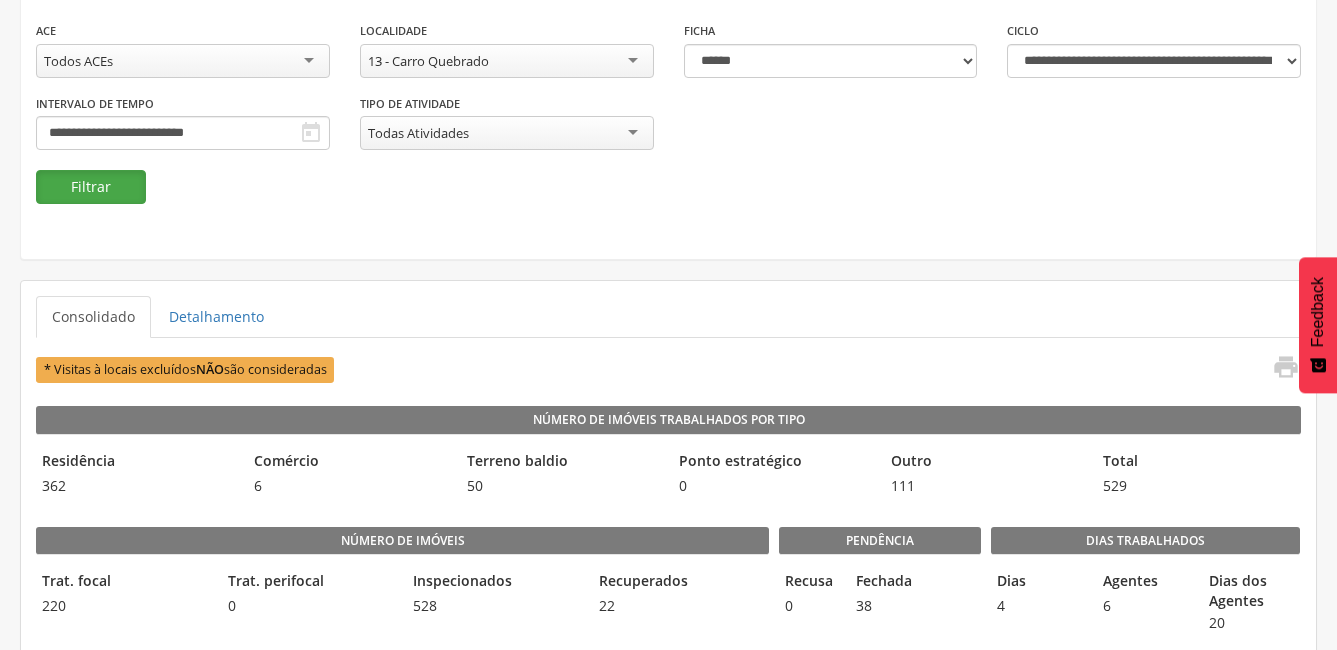 click on "Filtrar" at bounding box center [91, 187] 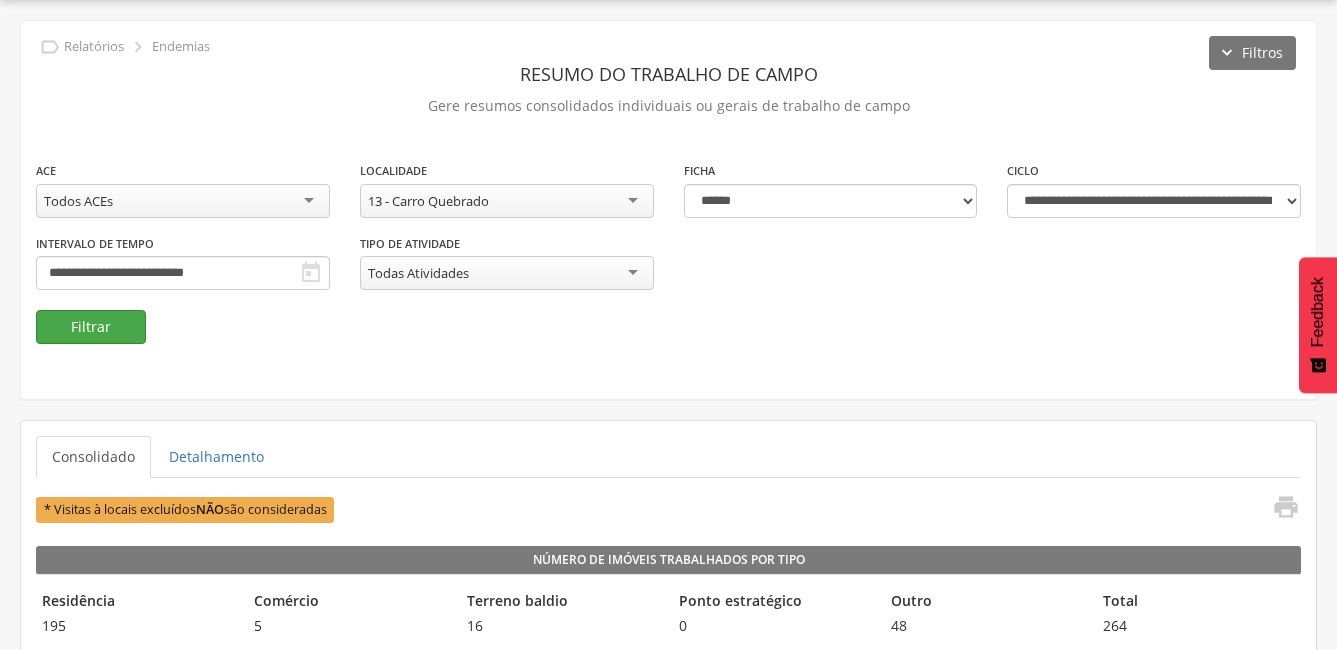 scroll, scrollTop: 200, scrollLeft: 0, axis: vertical 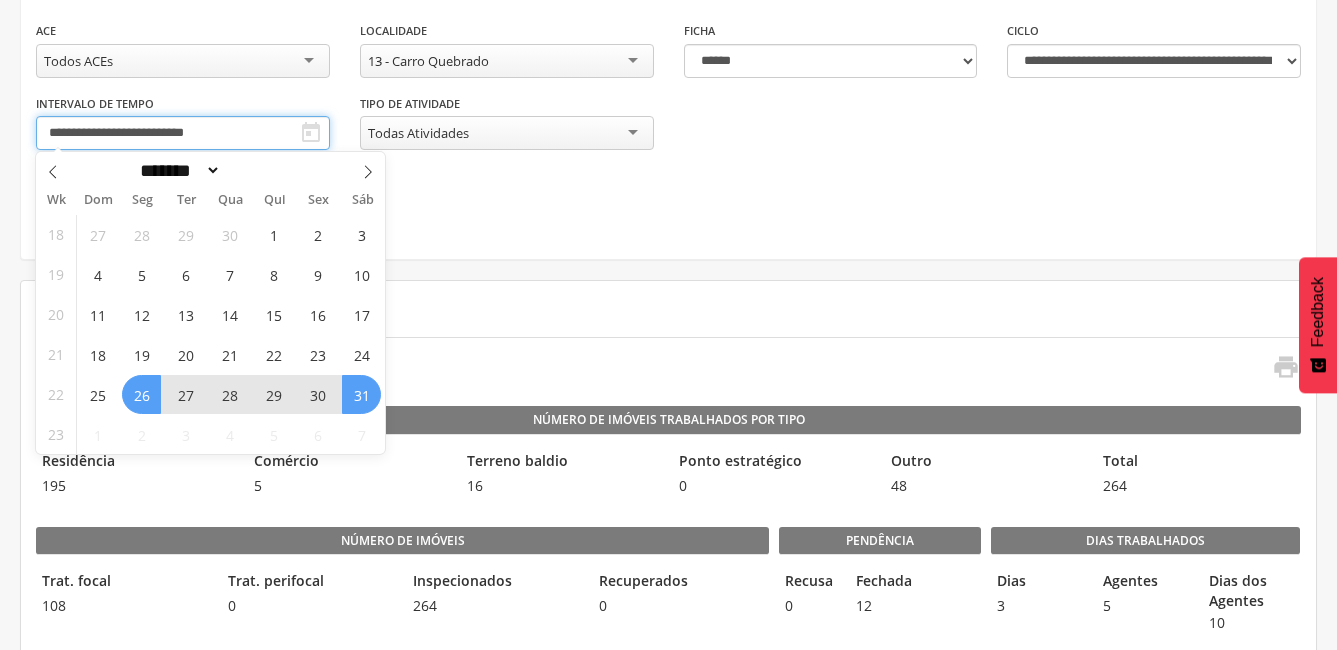 click on "**********" at bounding box center (183, 133) 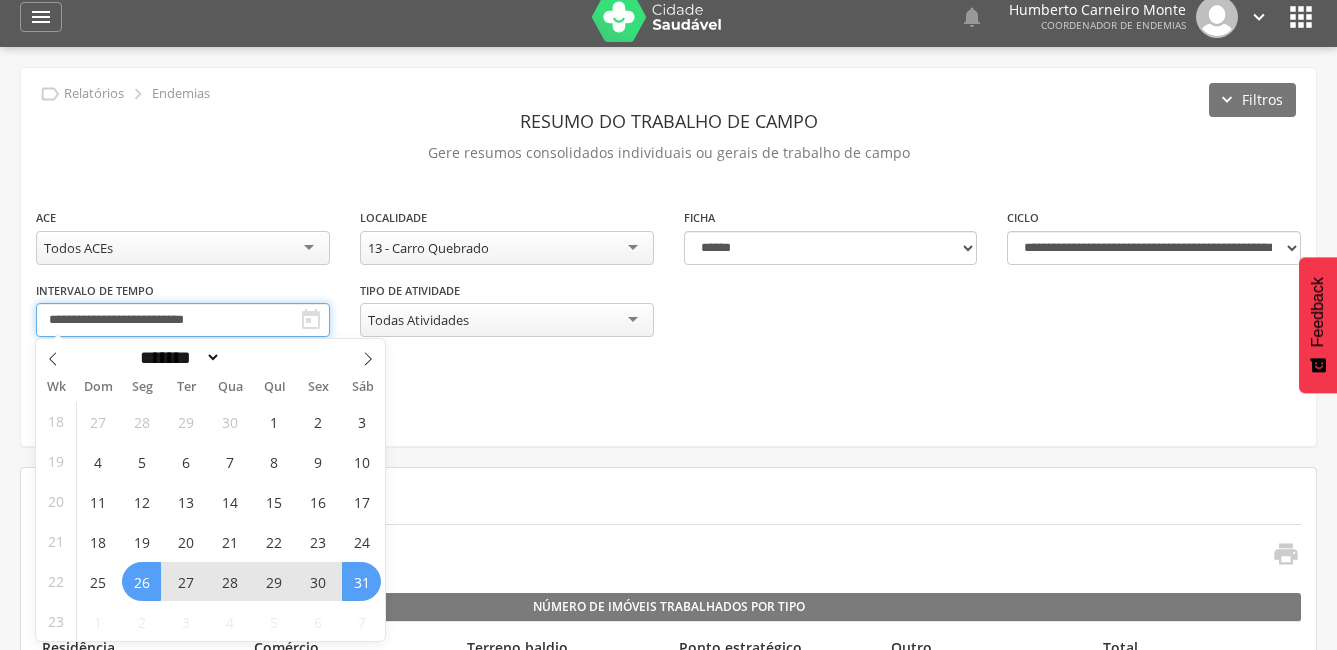 scroll, scrollTop: 0, scrollLeft: 0, axis: both 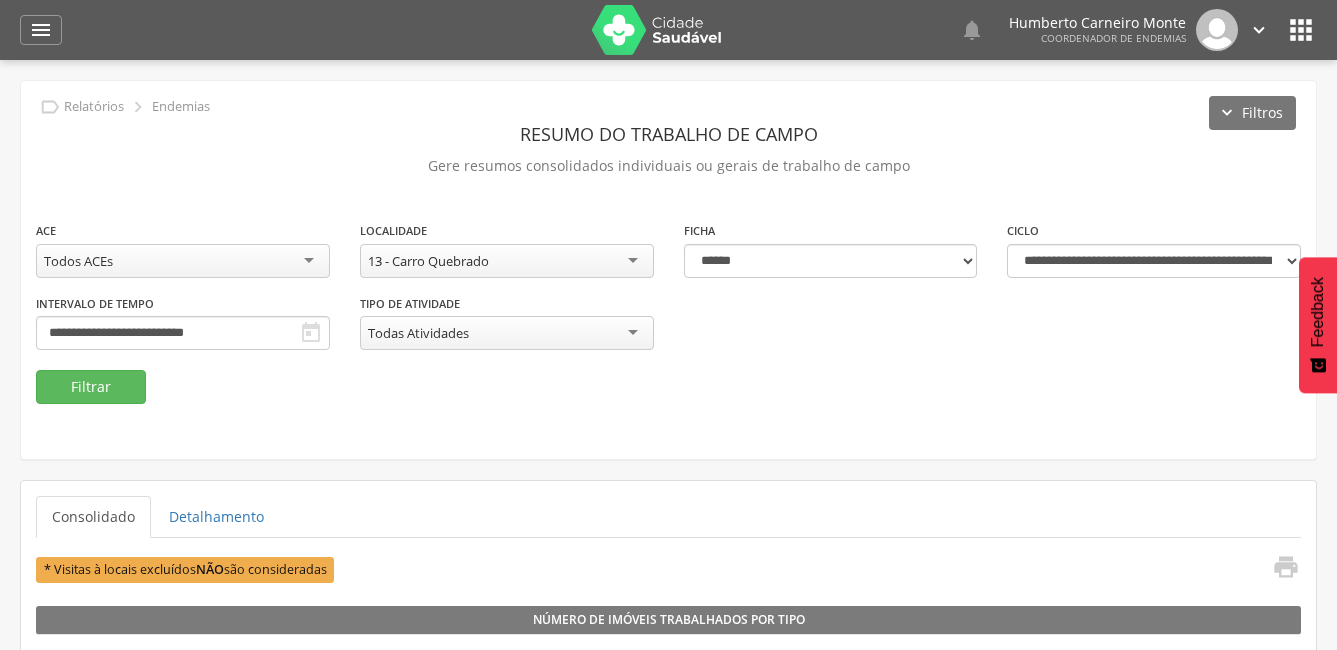 click on "**********" at bounding box center [668, 270] 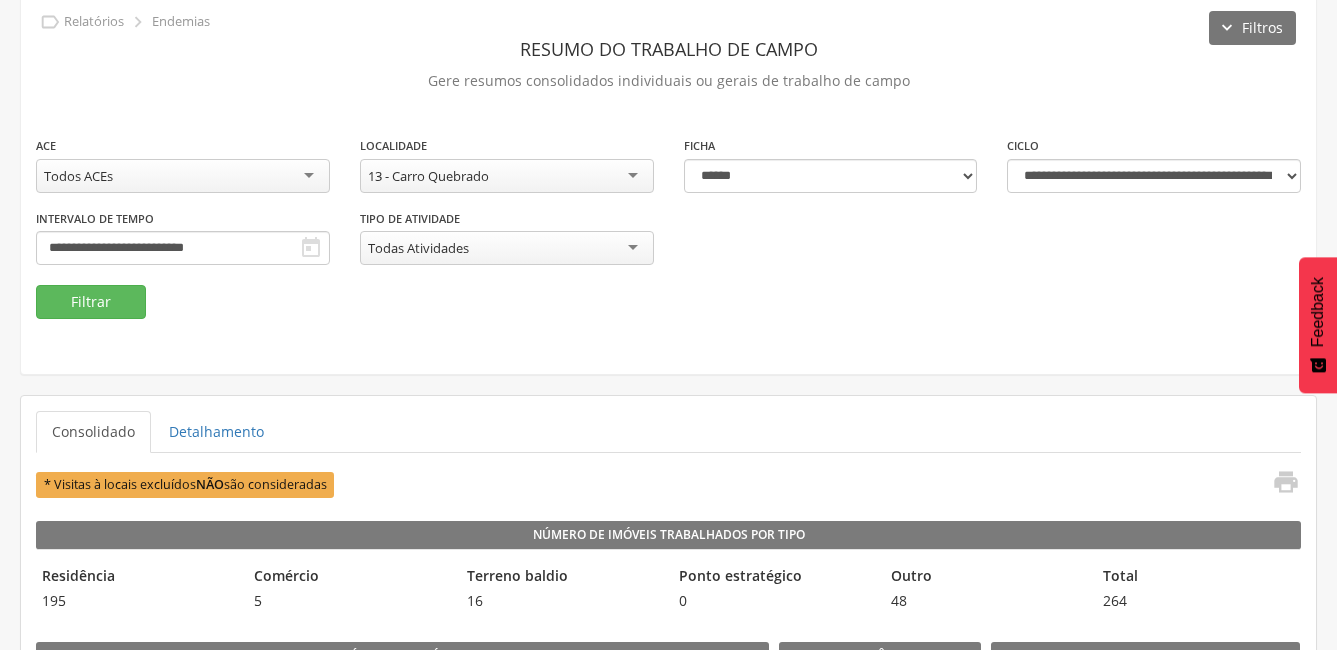 scroll, scrollTop: 200, scrollLeft: 0, axis: vertical 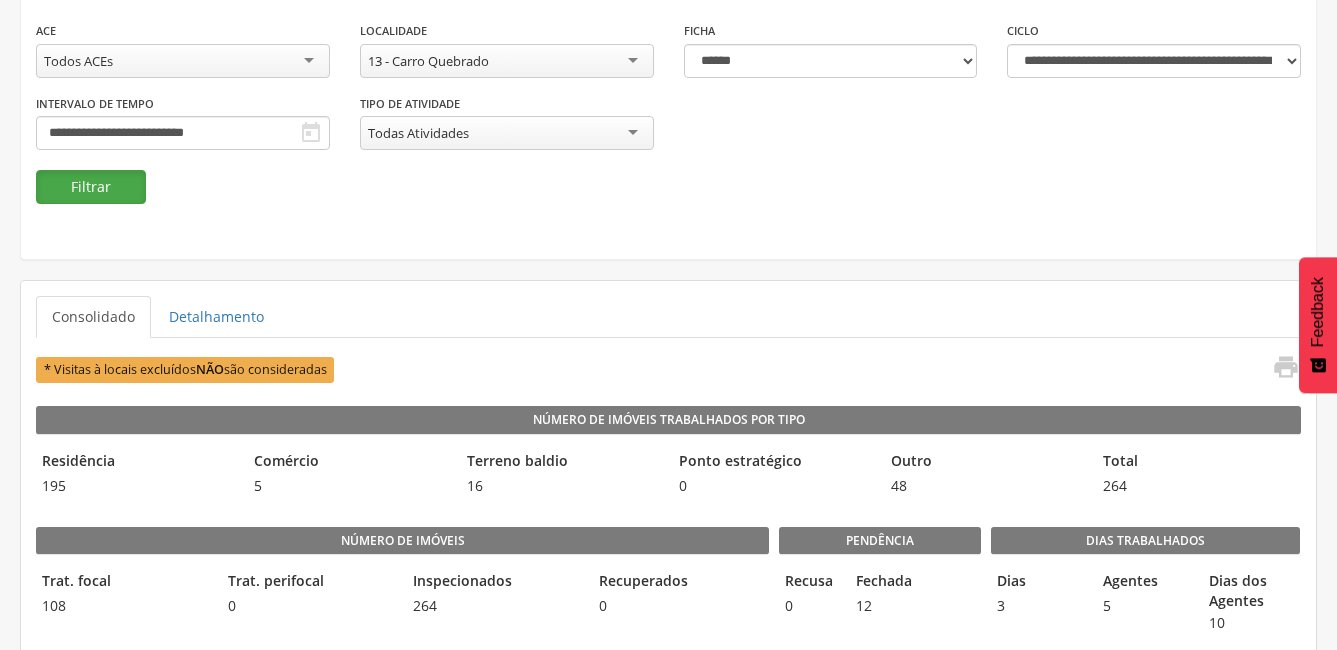 click on "Filtrar" at bounding box center (91, 187) 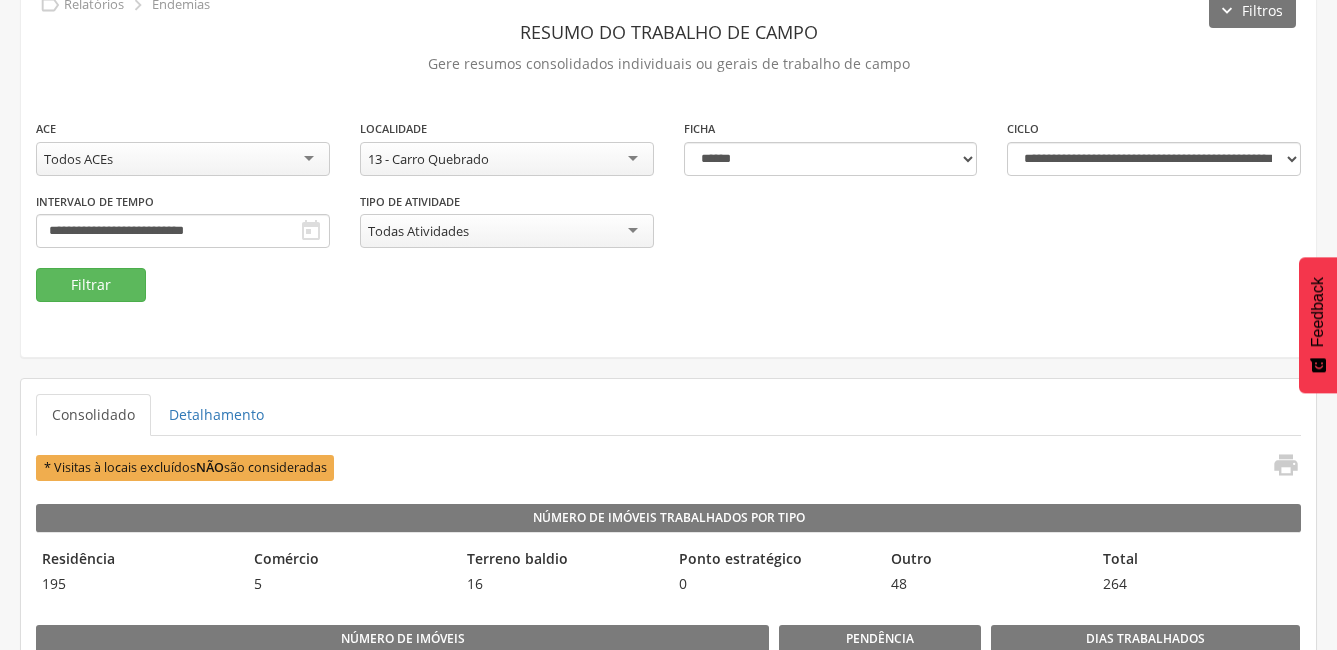 scroll, scrollTop: 100, scrollLeft: 0, axis: vertical 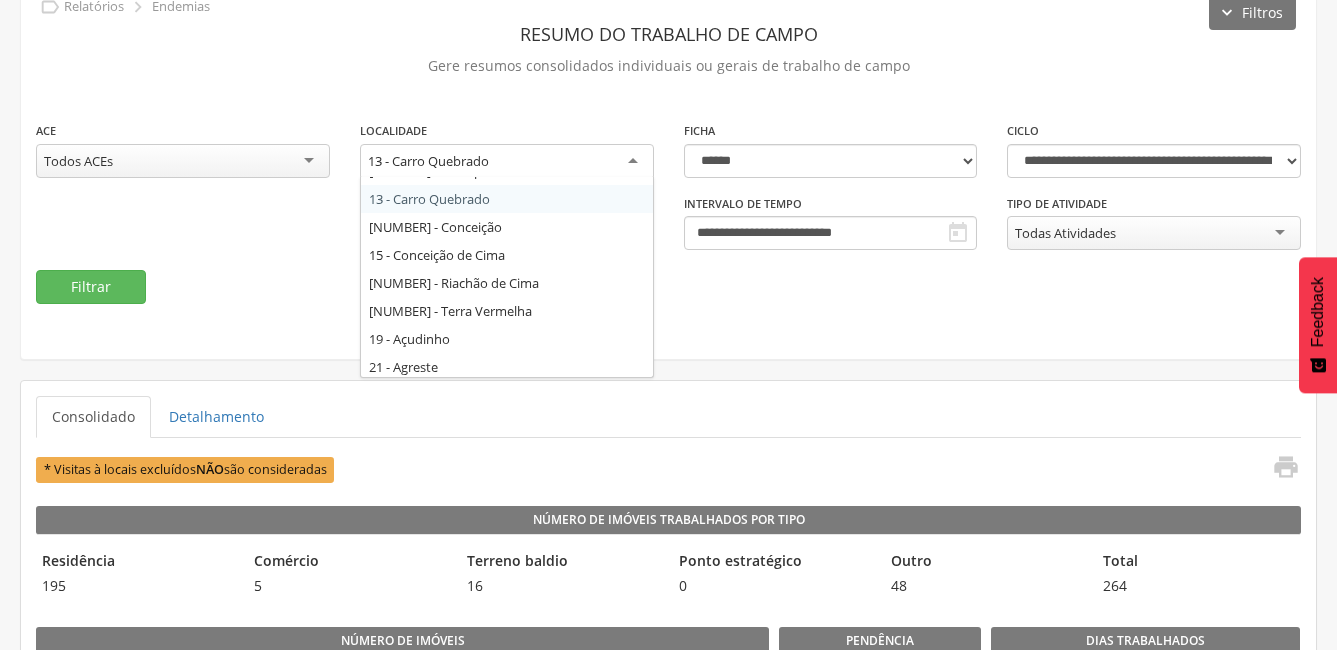 click on "13 - Carro Quebrado" at bounding box center (507, 162) 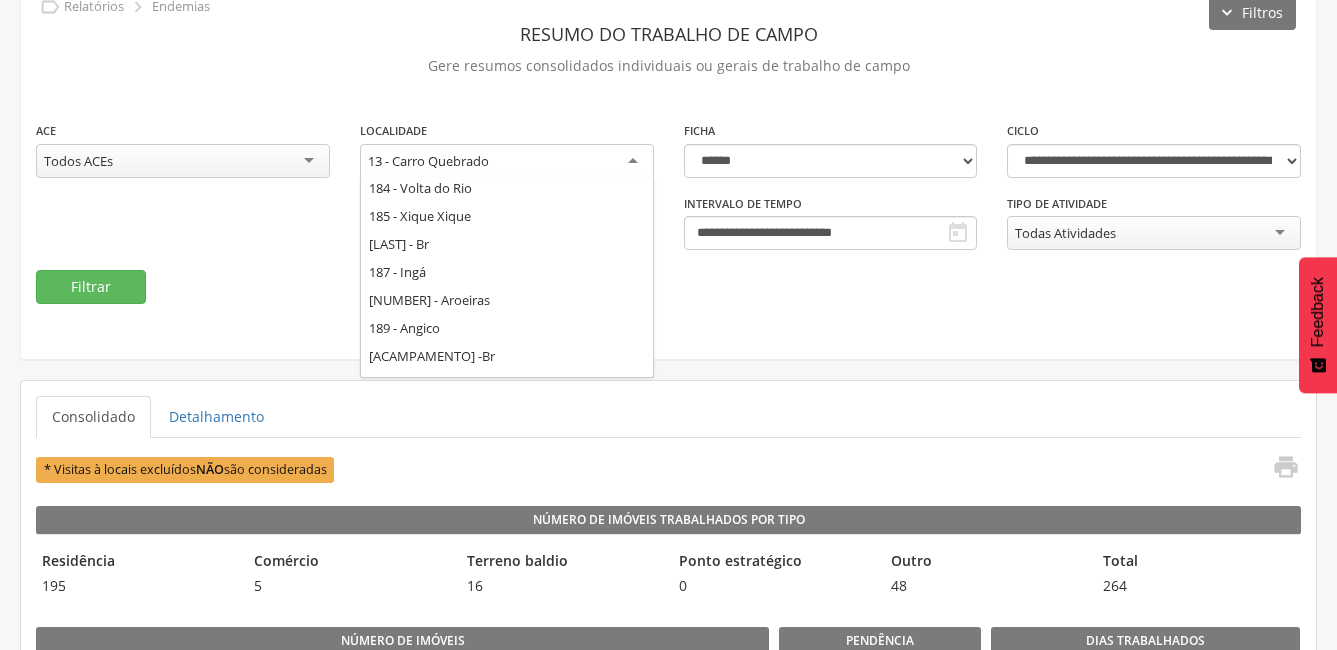scroll, scrollTop: 3832, scrollLeft: 0, axis: vertical 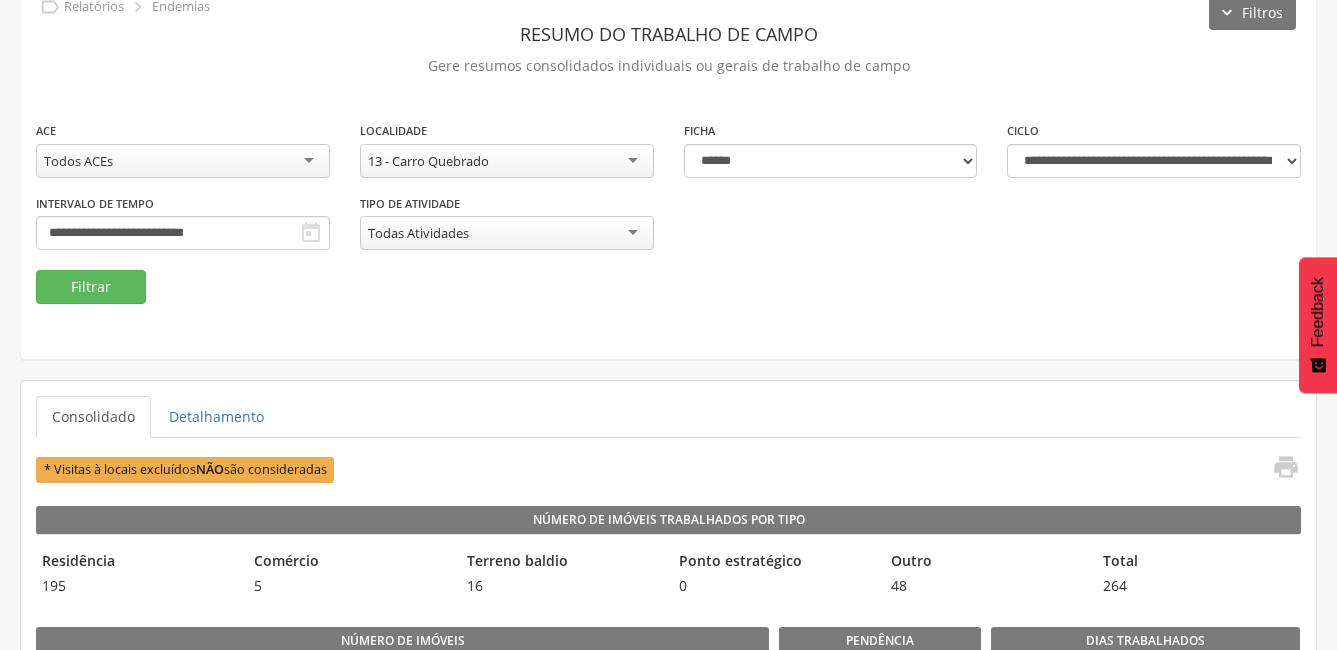 click on "Consolidado
Detalhamento" at bounding box center (668, 417) 